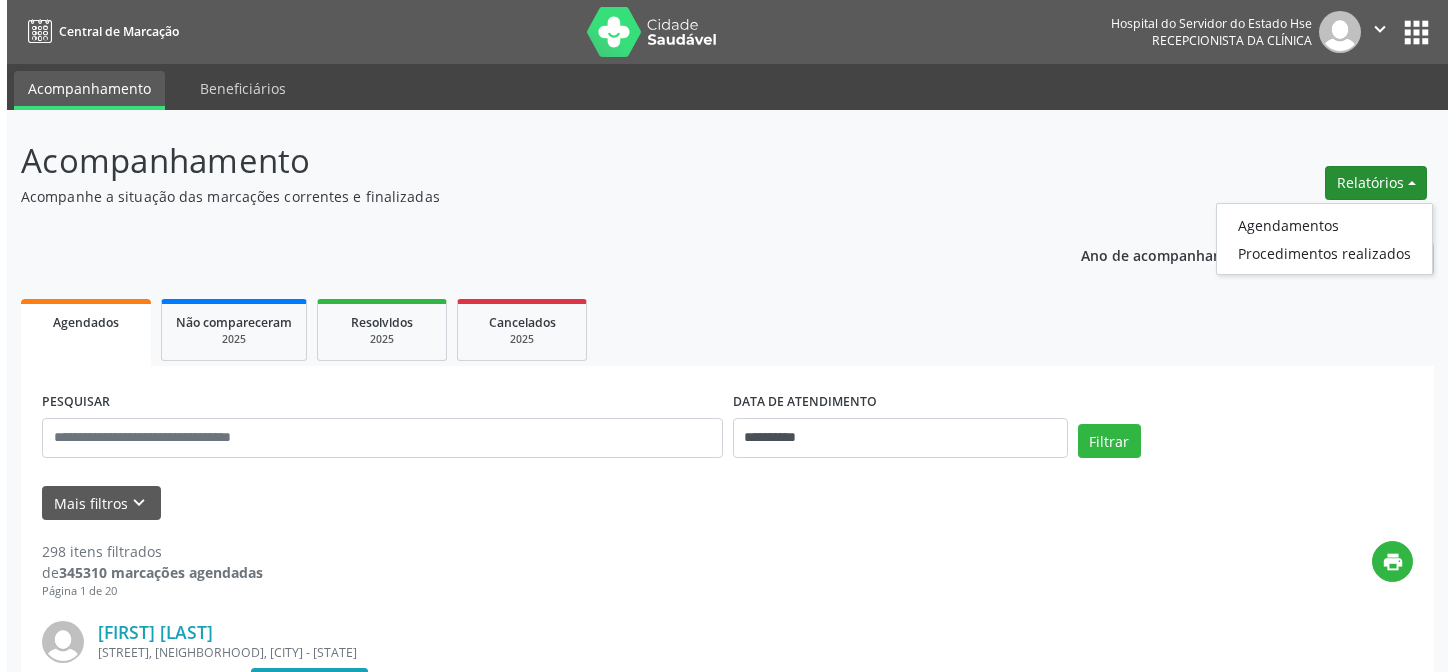 scroll, scrollTop: 0, scrollLeft: 0, axis: both 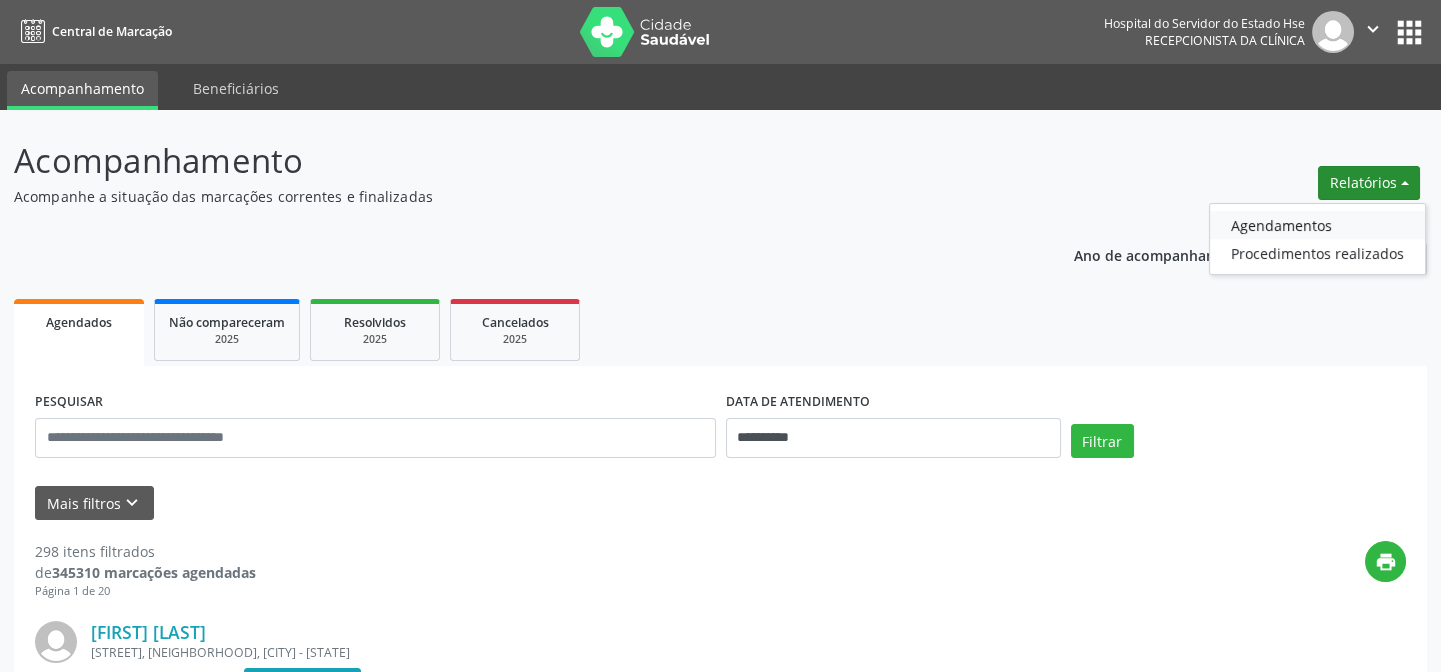 click on "Agendamentos" at bounding box center [1317, 225] 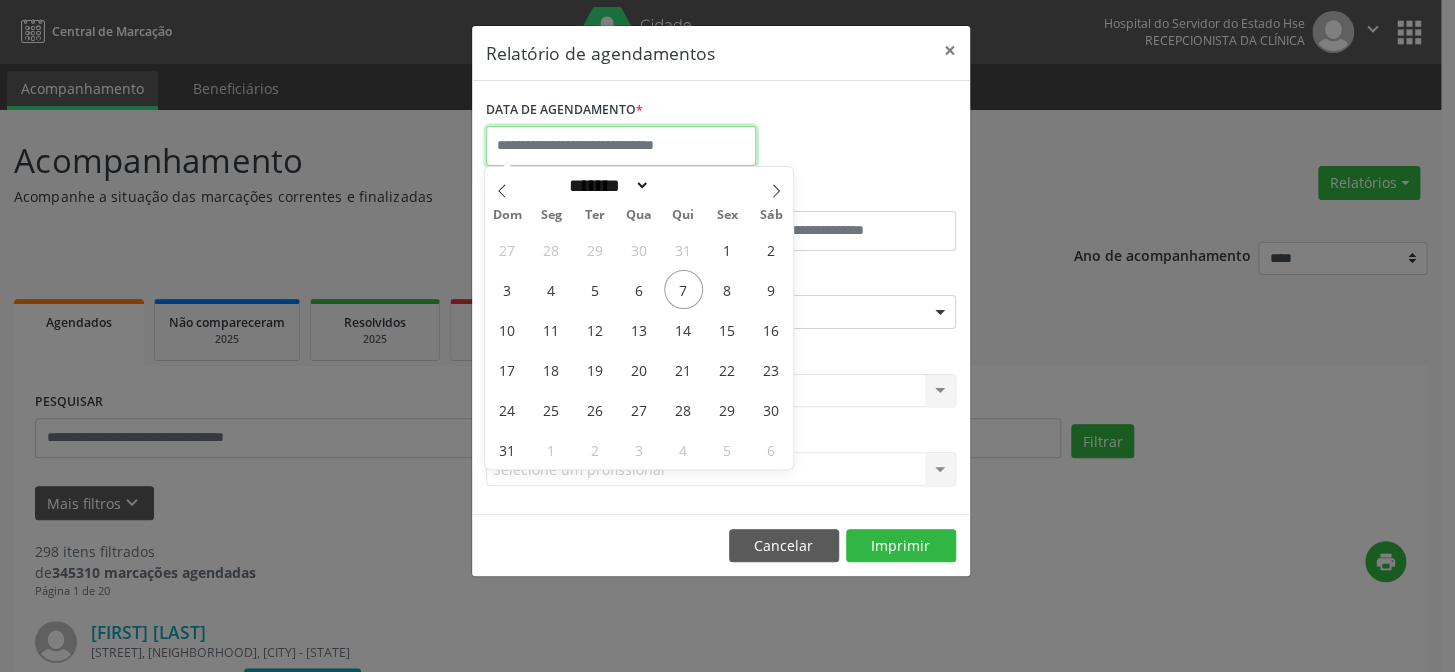 click at bounding box center (621, 146) 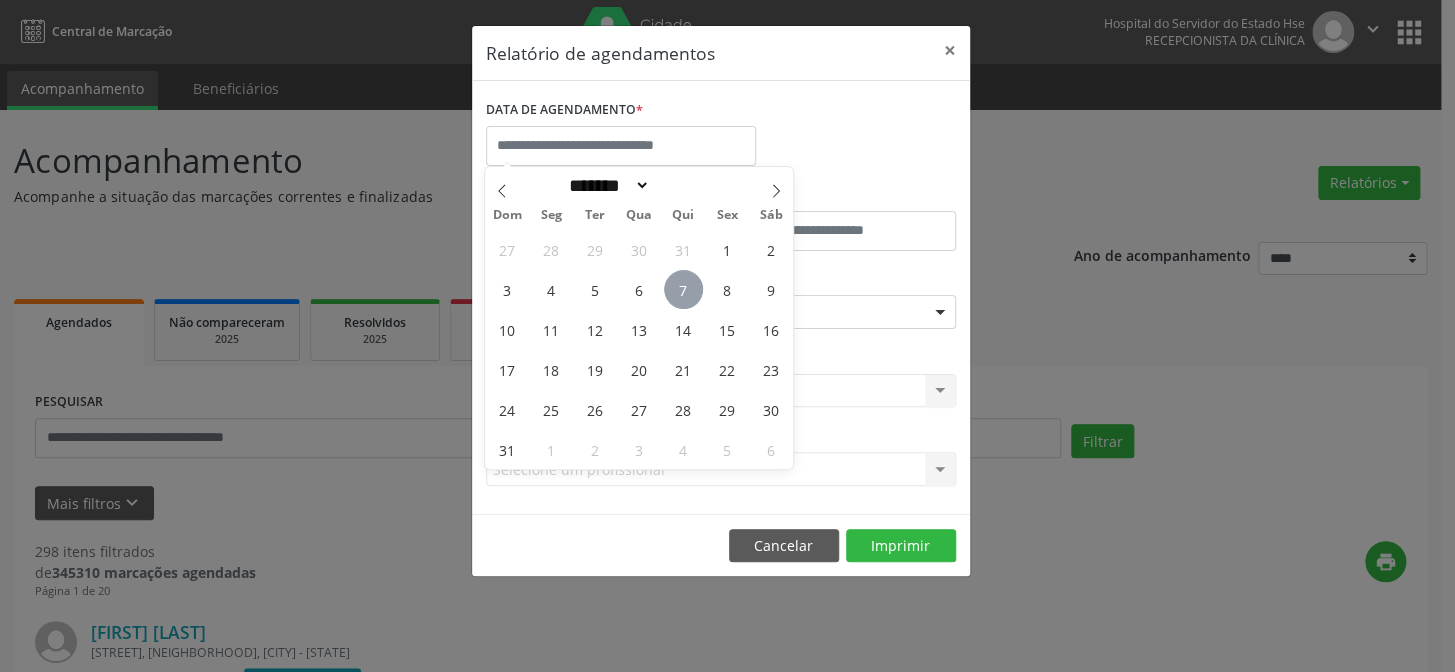 click on "7" at bounding box center [683, 289] 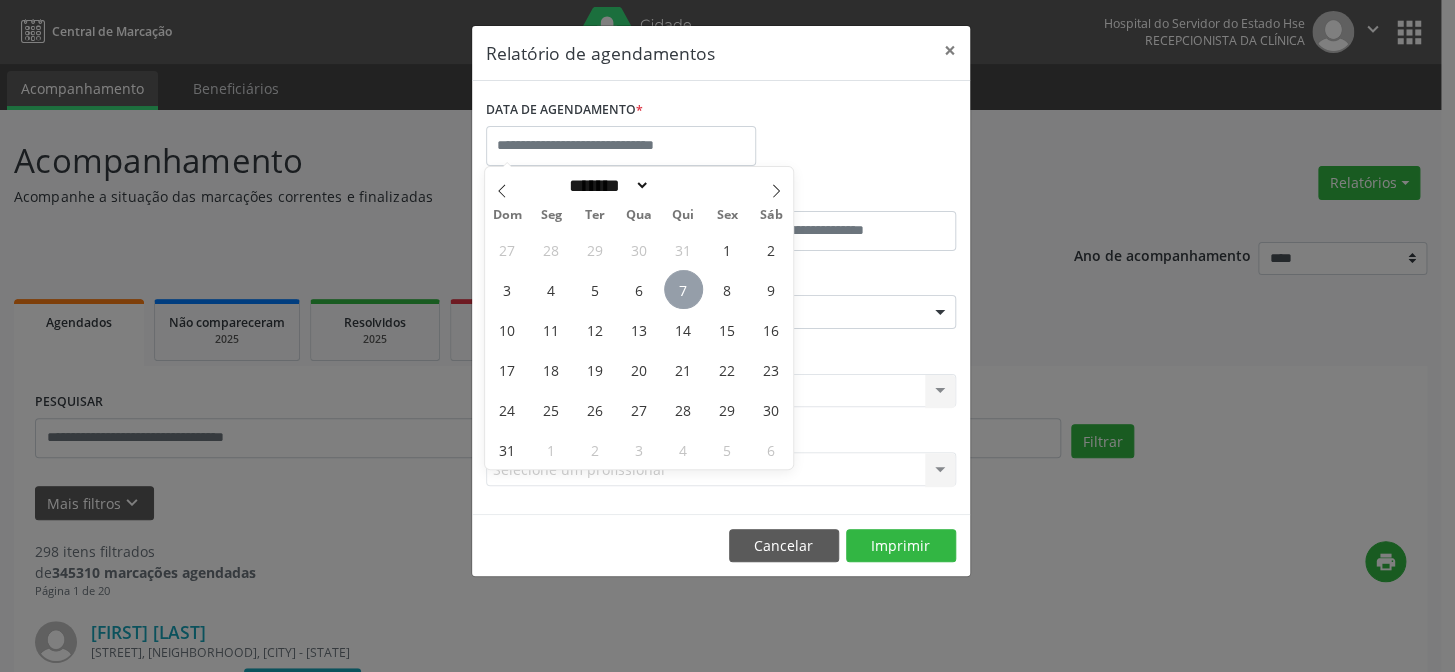 type on "**********" 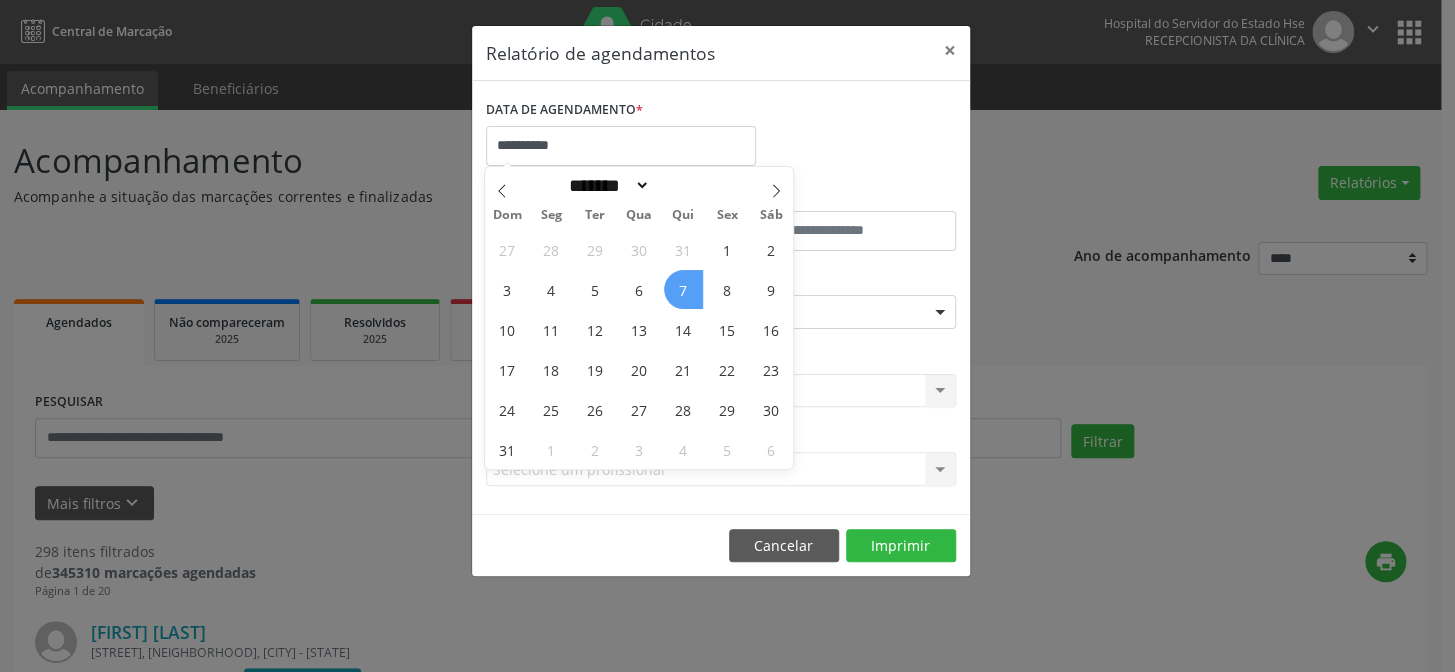 click on "7" at bounding box center [683, 289] 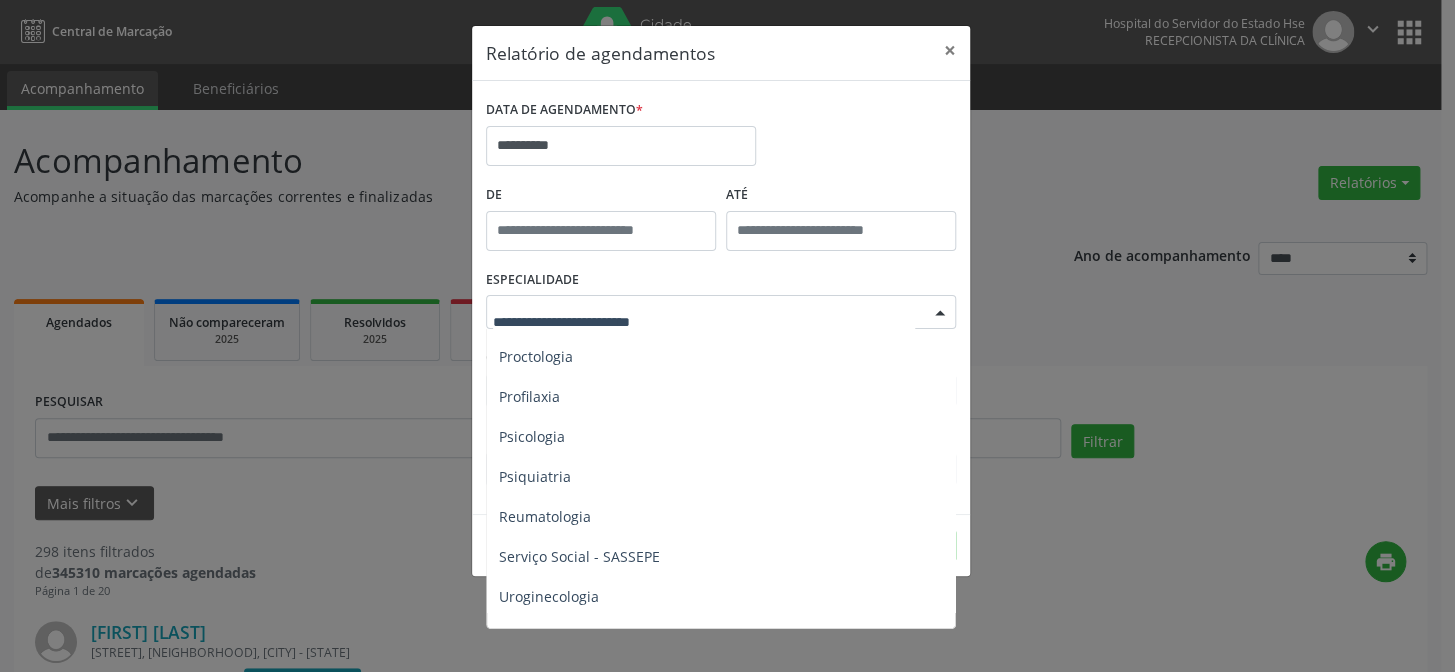 scroll, scrollTop: 3380, scrollLeft: 0, axis: vertical 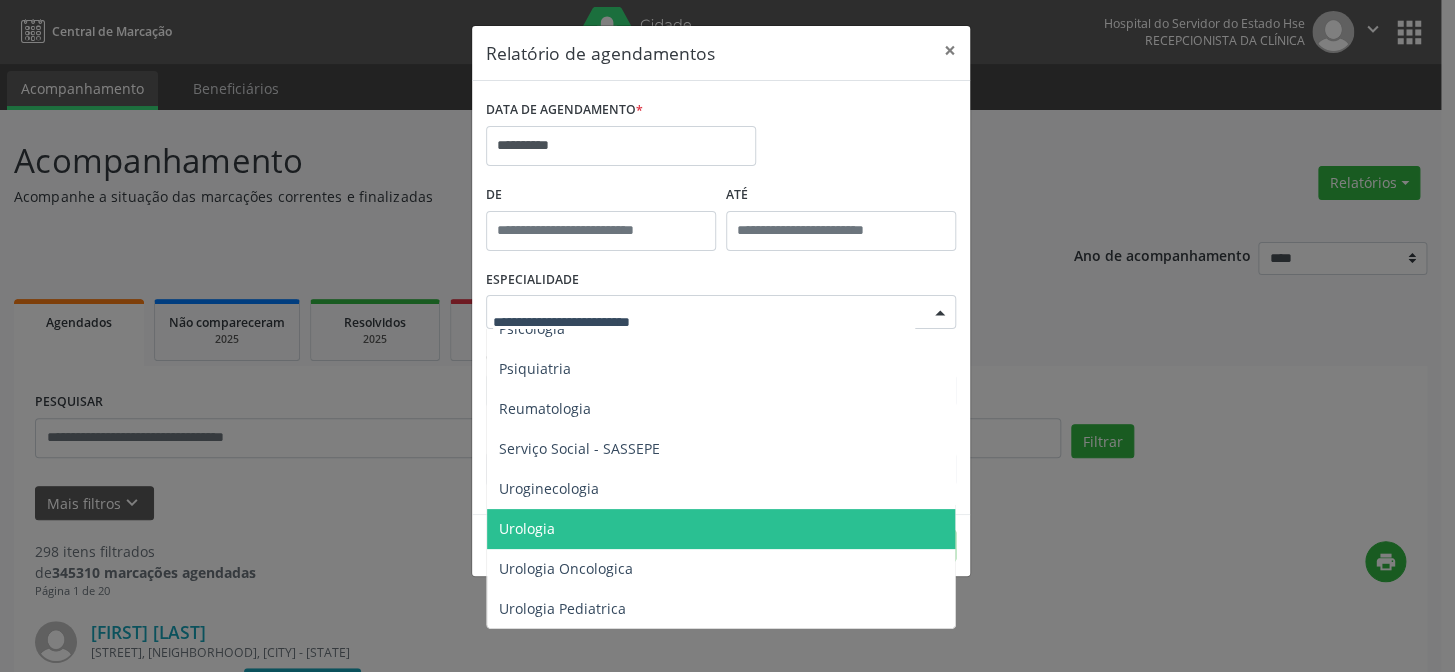 click on "Urologia" at bounding box center [527, 528] 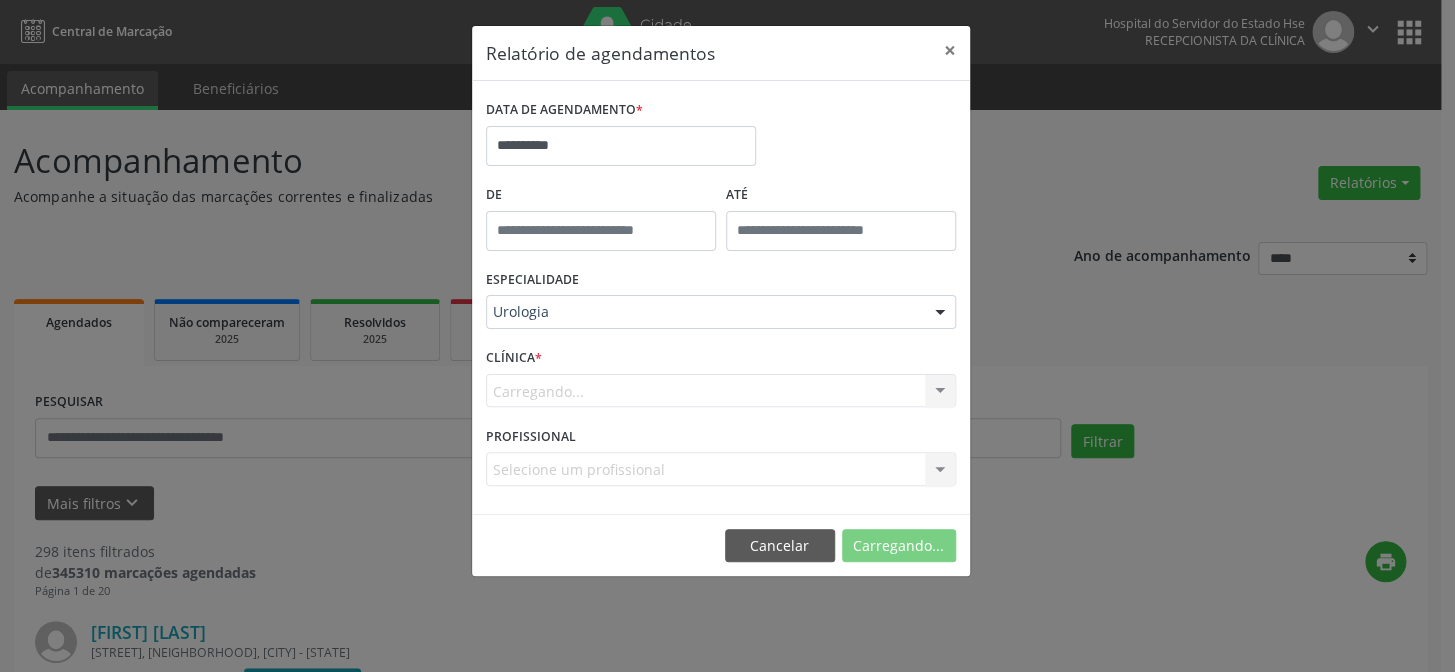 click on "Carregando...
Nenhum resultado encontrado para: "   "
Não há nenhuma opção para ser exibida." at bounding box center [721, 391] 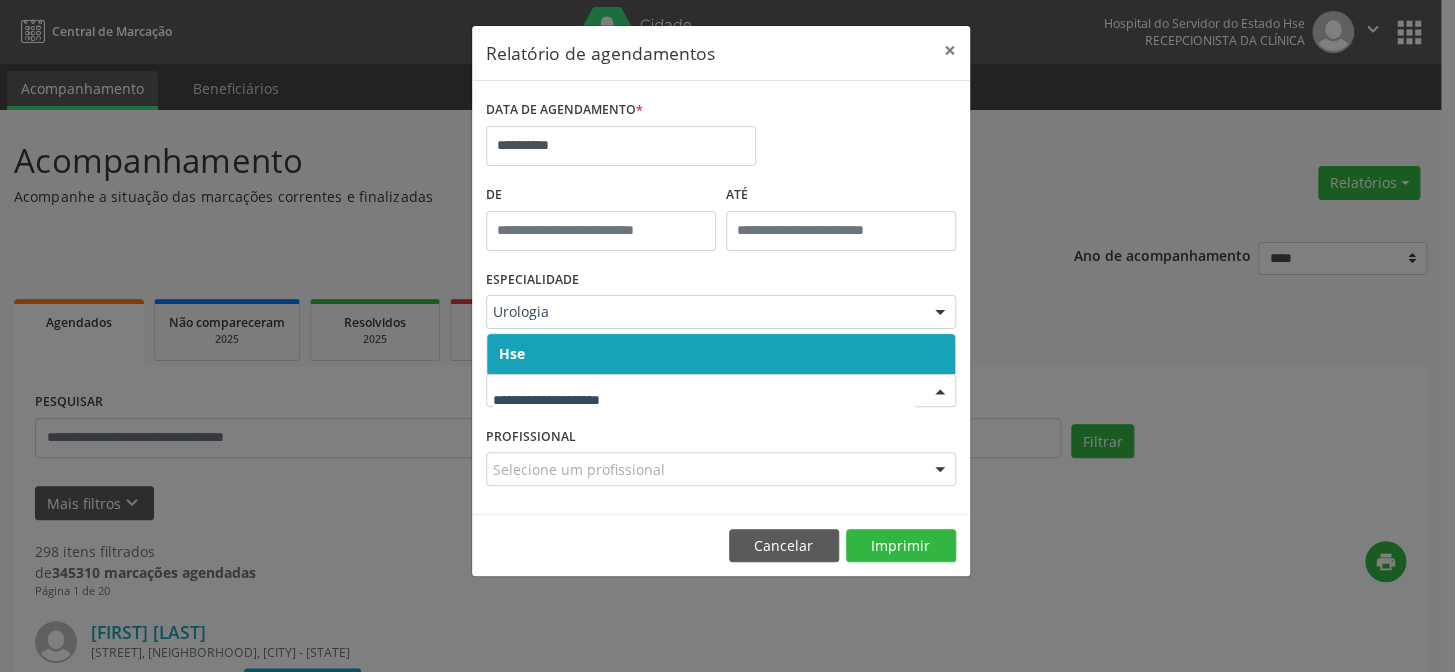 click on "Hse" at bounding box center [721, 354] 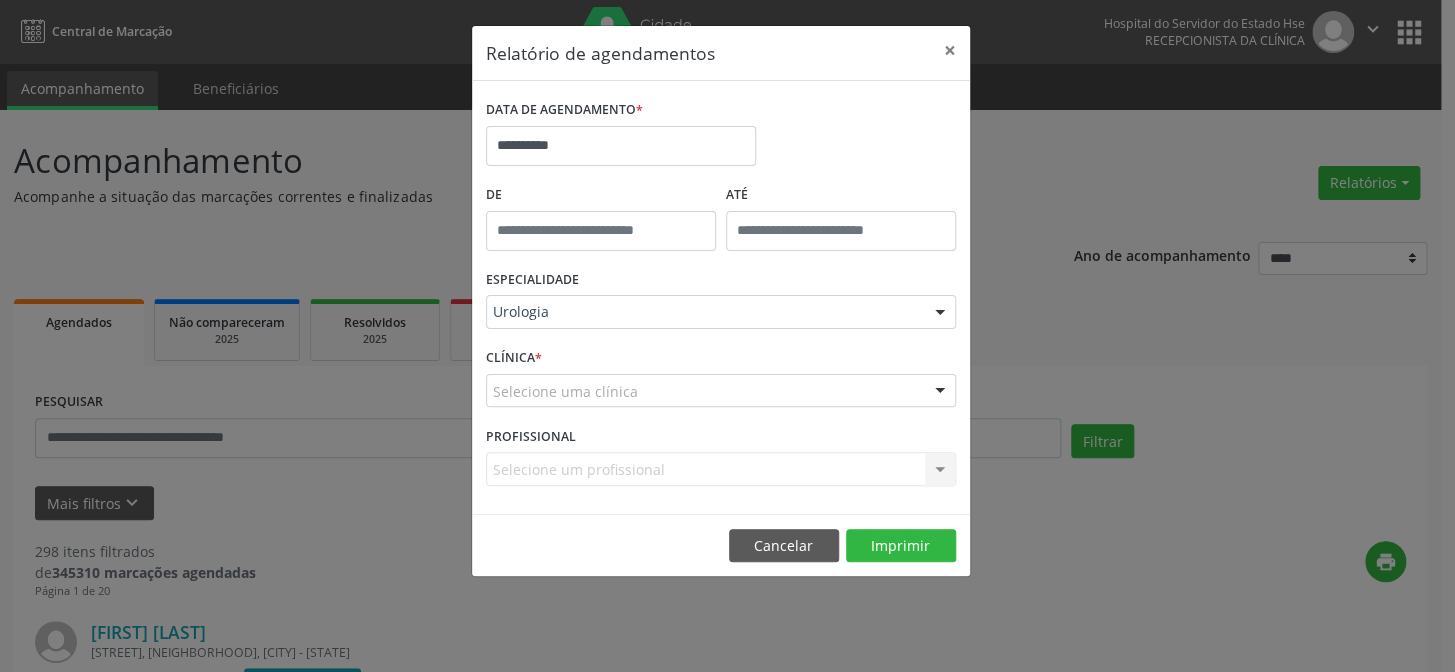 click on "ESPECIALIDADE
Urologia         Todas as especialidades   Alergologia   Angiologia   Arritmologia   Cardiologia   Cirurgia Abdominal   Cirurgia Bariatrica   Cirurgia Cabeça e Pescoço   Cirurgia Cardiaca   Cirurgia Geral   Cirurgia Ginecologica   Cirurgia Mastologia Oncologica   Cirurgia Pediatrica   Cirurgia Plastica   Cirurgia Toracica   Cirurgia geral oncológica   Cirurgia geral oncológica   Cirurgião Dermatológico   Clinica Geral   Clinica Medica   Consulta de Enfermagem - Hiperdia   Consulta de Enfermagem - Preventivo   Consulta de Enfermagem - Pré-Natal   Consulta de Enfermagem - Puericultura   Dermatologia   Endocinologia   Endocrino Diabetes   Endocrinologia   Fisioterapia   Fisioterapia Cirurgica   Fonoaudiologia   Gastro/Hepato   Gastroenterologia   Gastropediatria   Geriatria   Ginecologia   Gnecologia   Hebiatra   Hematologia   Hepatologia   Inf.Inf - Infectologista   Infectologia Pediátrica   Mastologia   Mastologia Oncologica   Medicina Psicossomatica" at bounding box center [721, 304] 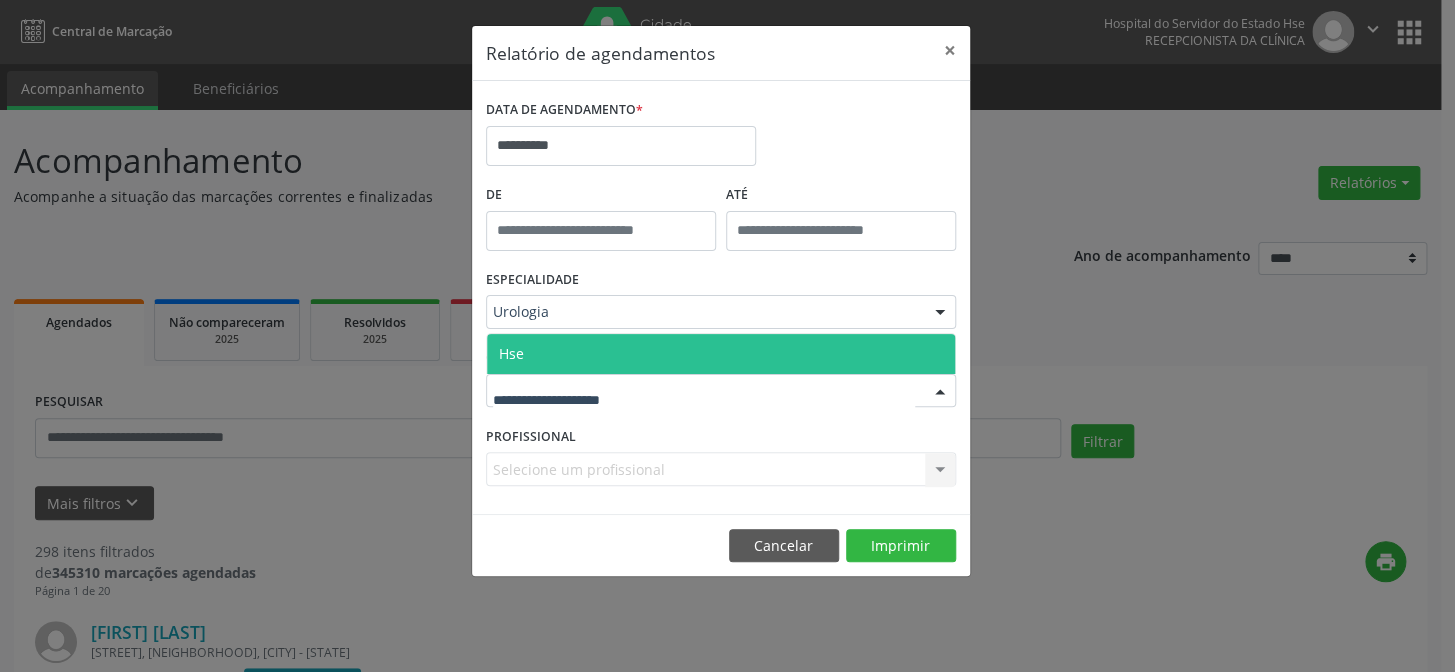 click on "Hse" at bounding box center (721, 354) 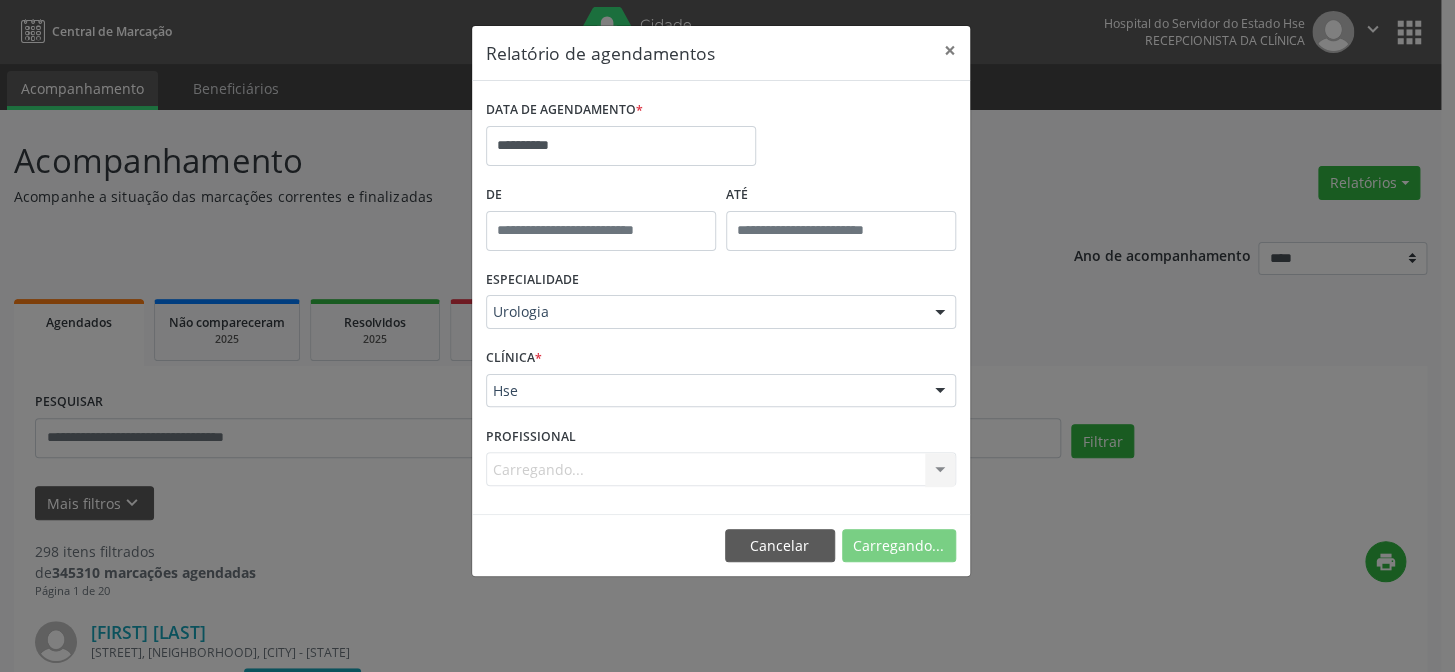 click on "Carregando...
Nenhum resultado encontrado para: "   "
Não há nenhuma opção para ser exibida." at bounding box center (721, 469) 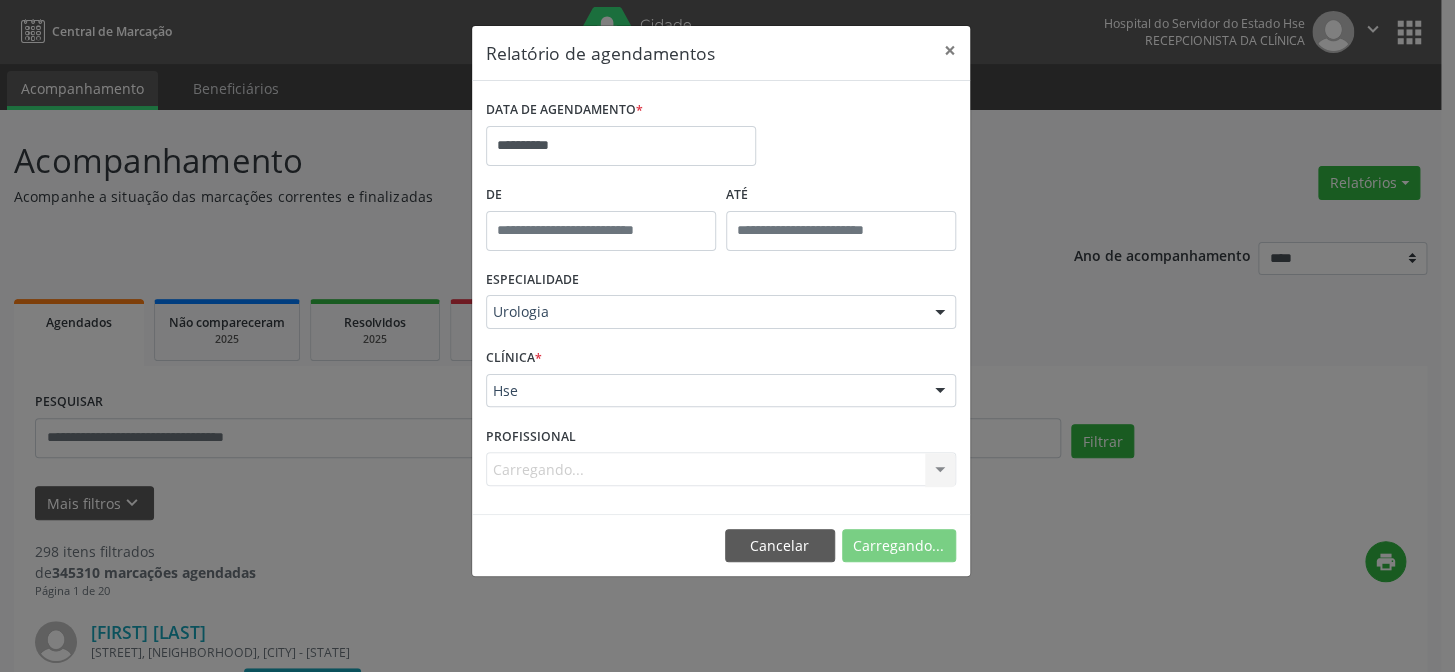 click on "Carregando...
Nenhum resultado encontrado para: "   "
Não há nenhuma opção para ser exibida." at bounding box center (721, 469) 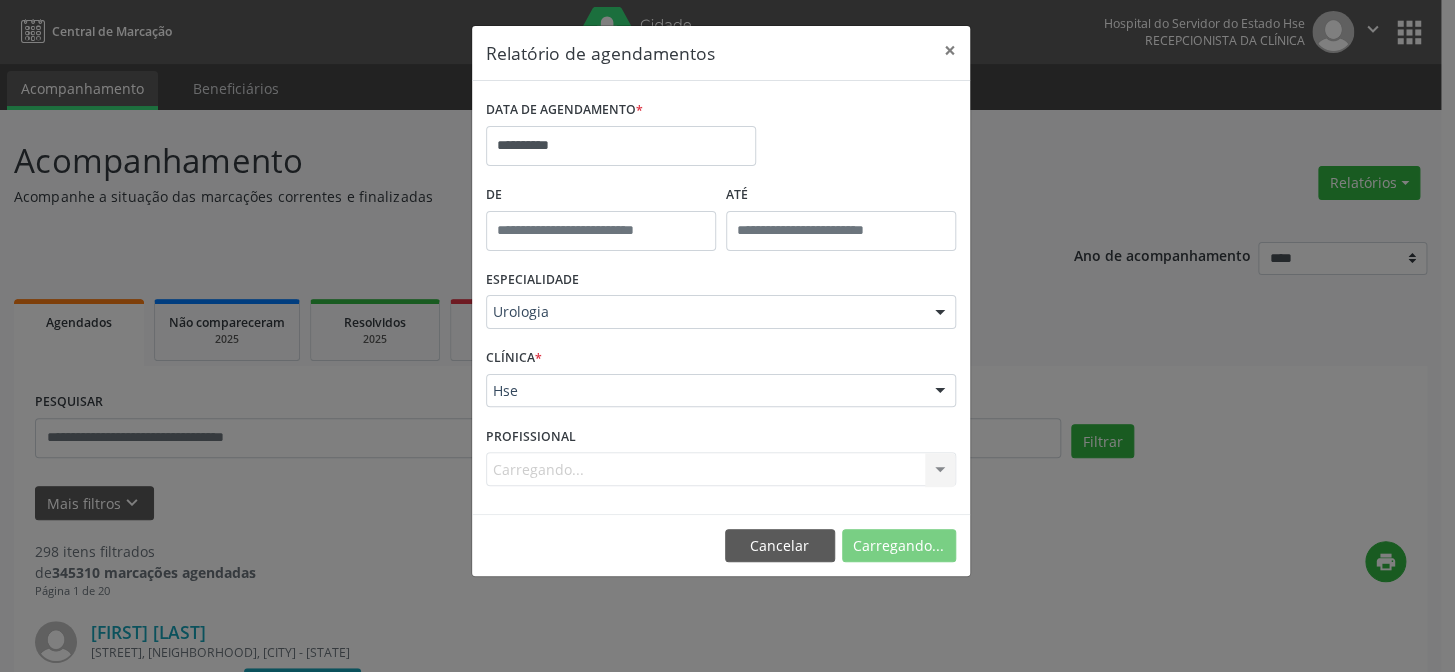 click on "Carregando...
Nenhum resultado encontrado para: "   "
Não há nenhuma opção para ser exibida." at bounding box center [721, 469] 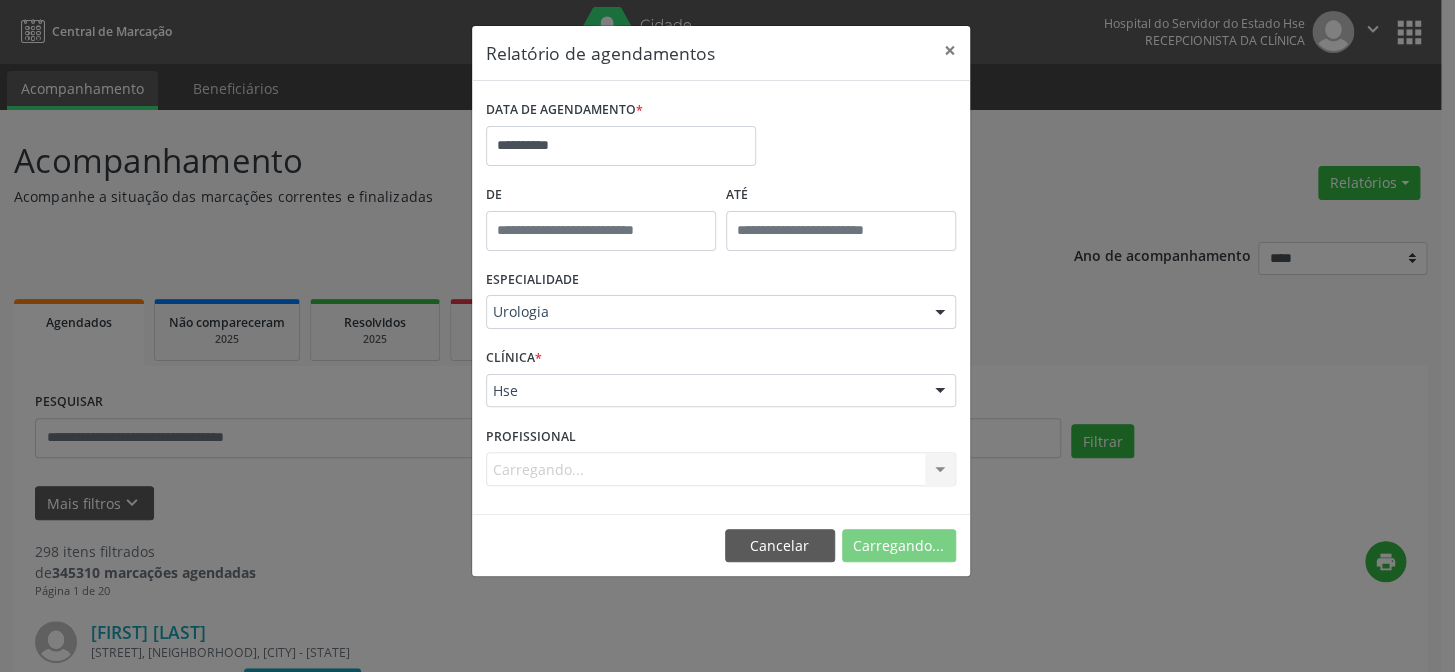 click on "Carregando...
Nenhum resultado encontrado para: "   "
Não há nenhuma opção para ser exibida." at bounding box center (721, 469) 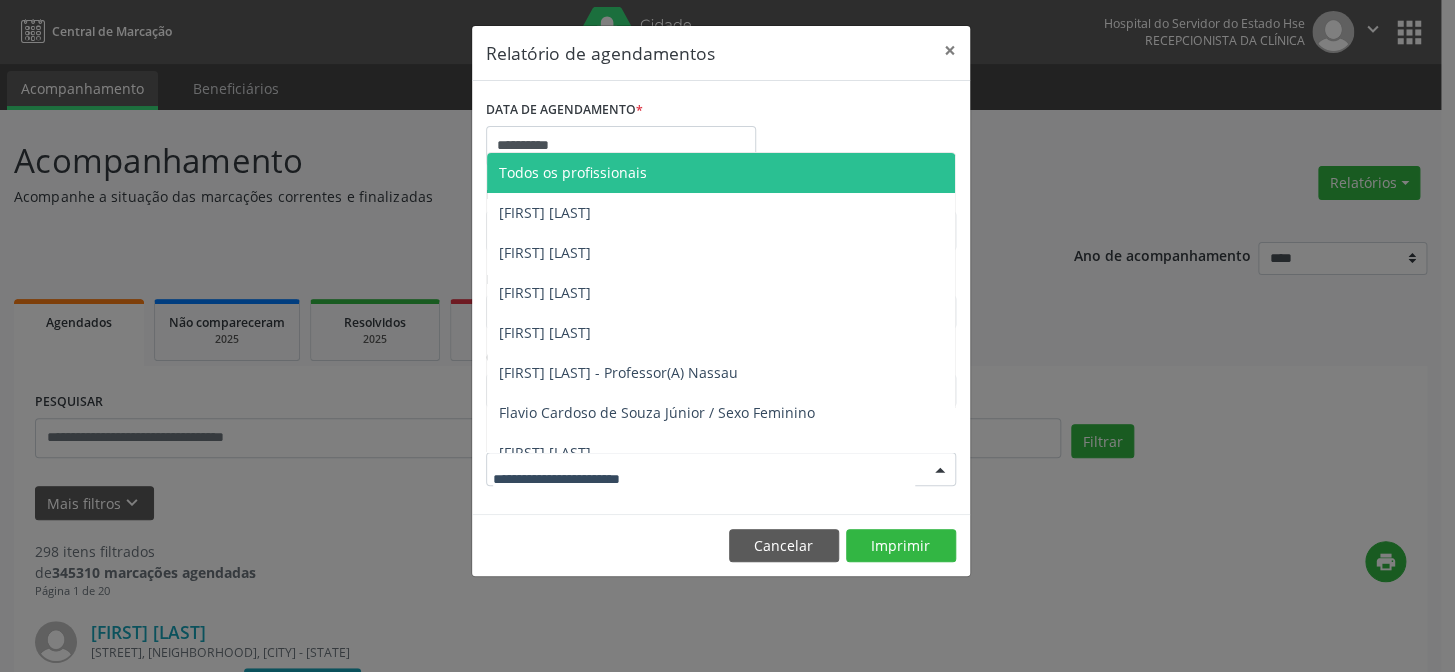 click at bounding box center (721, 469) 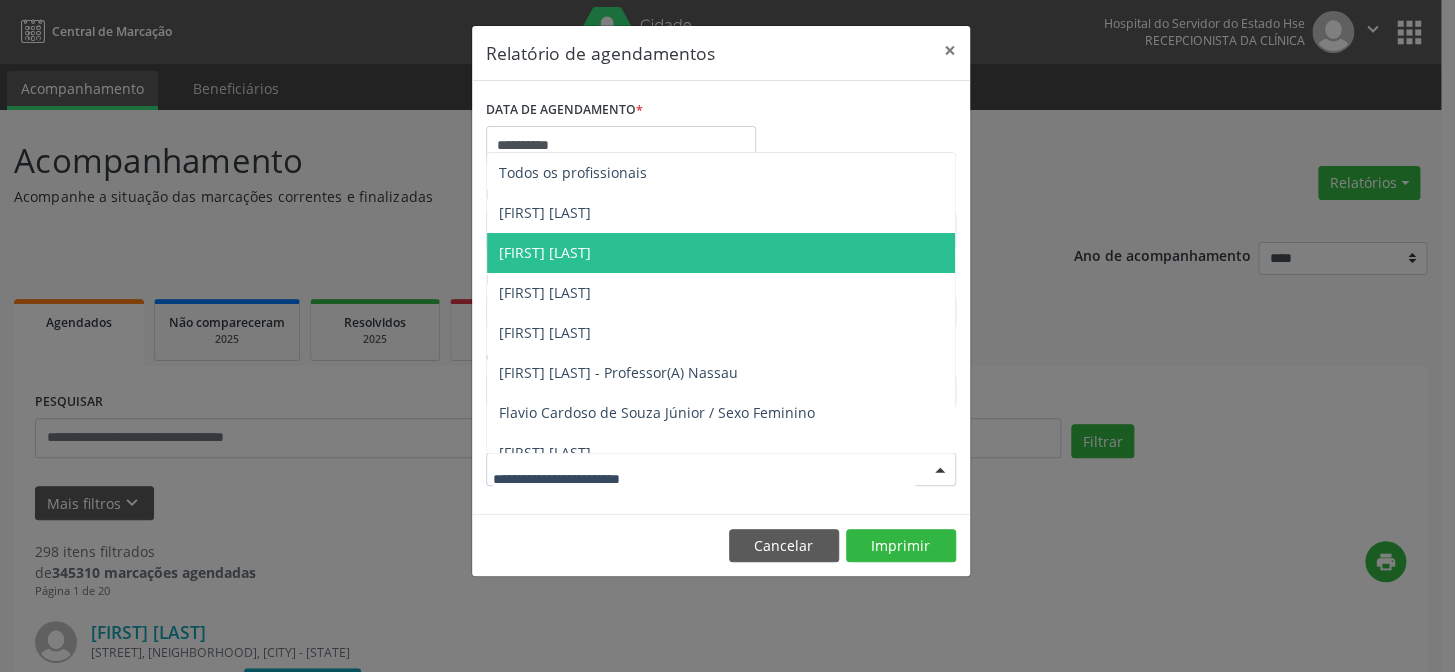 click on "[FIRST] [LAST]" at bounding box center (545, 252) 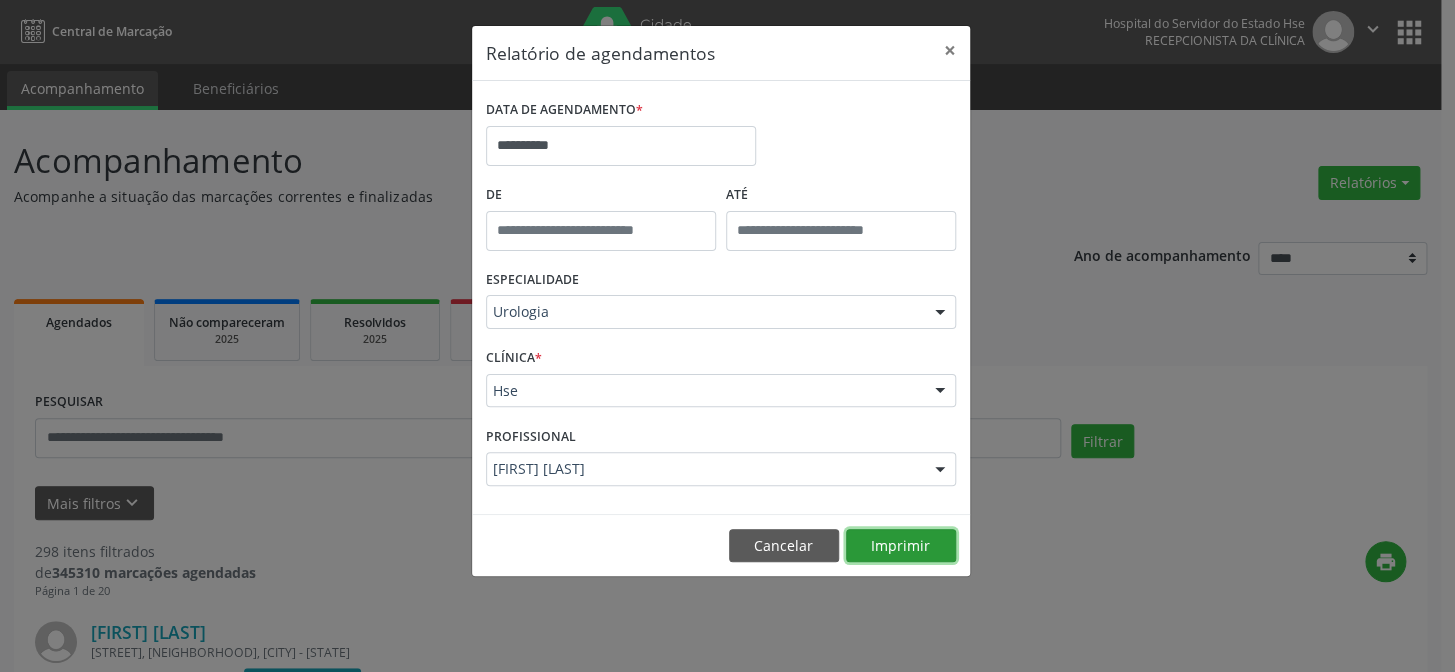 click on "Imprimir" at bounding box center (901, 546) 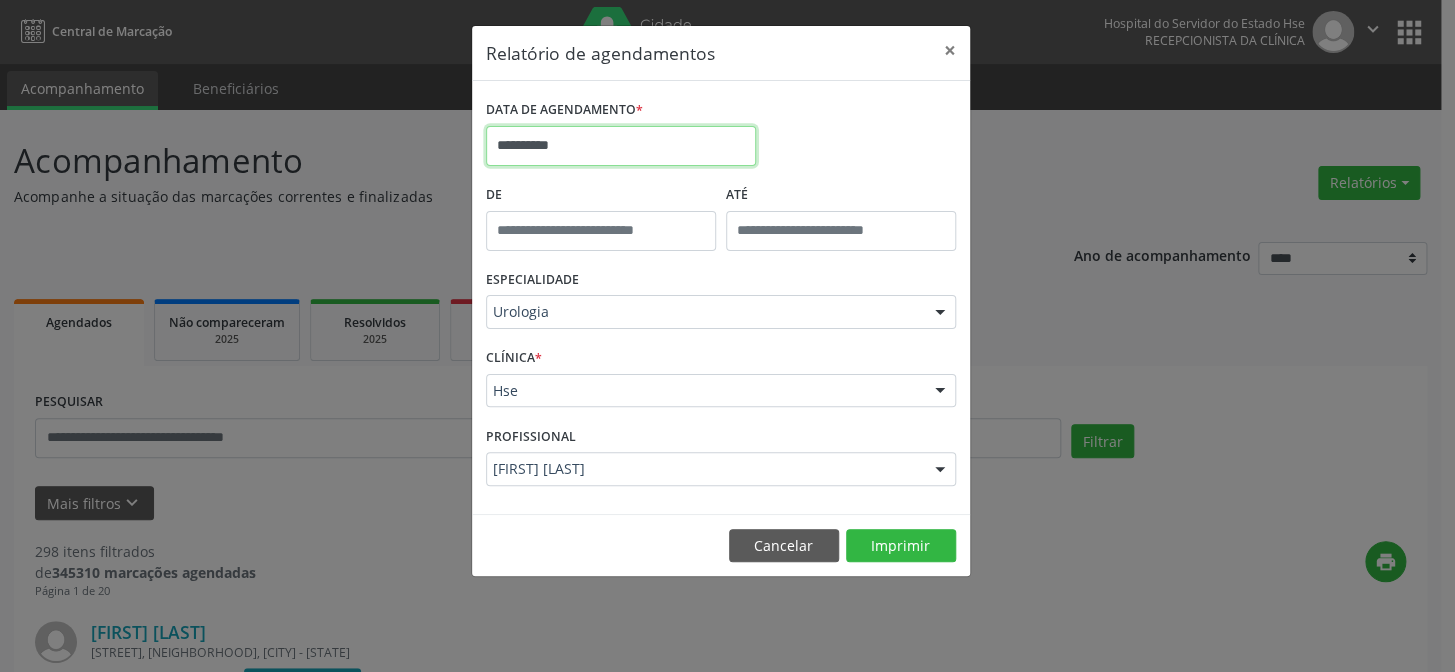click on "**********" at bounding box center [621, 146] 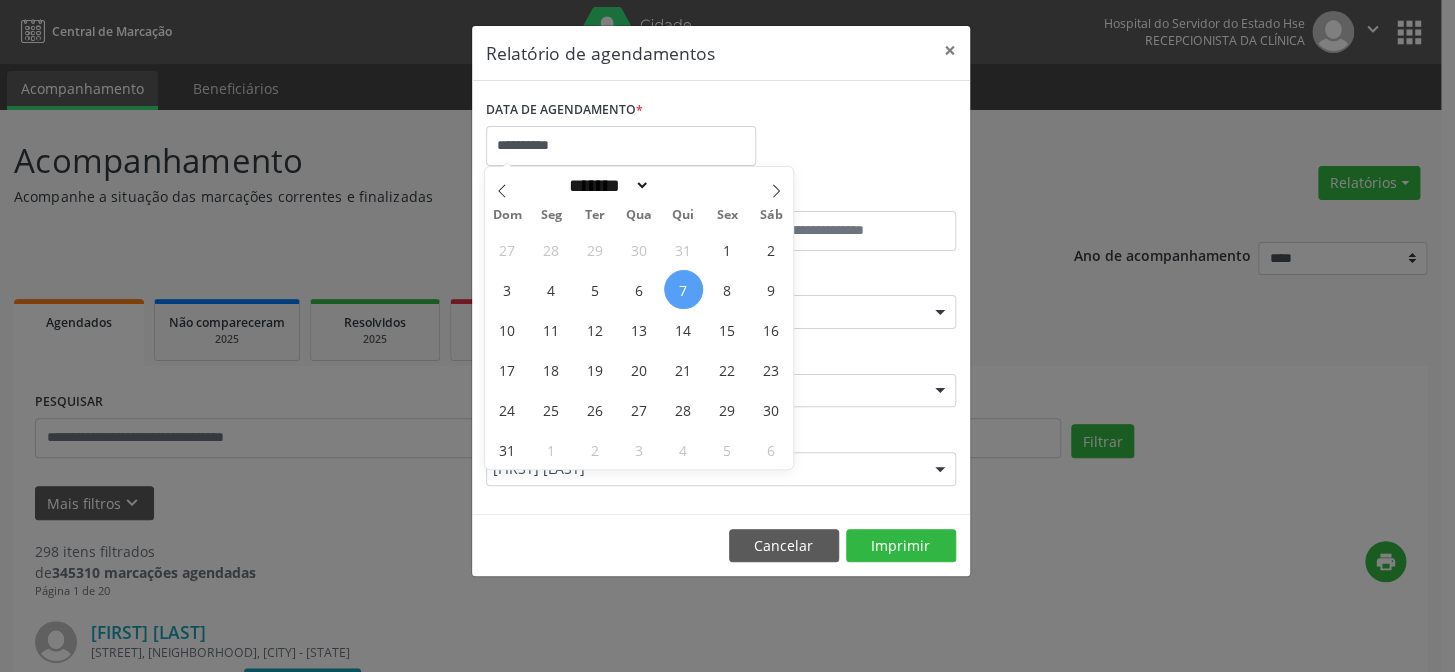 click on "7" at bounding box center [683, 289] 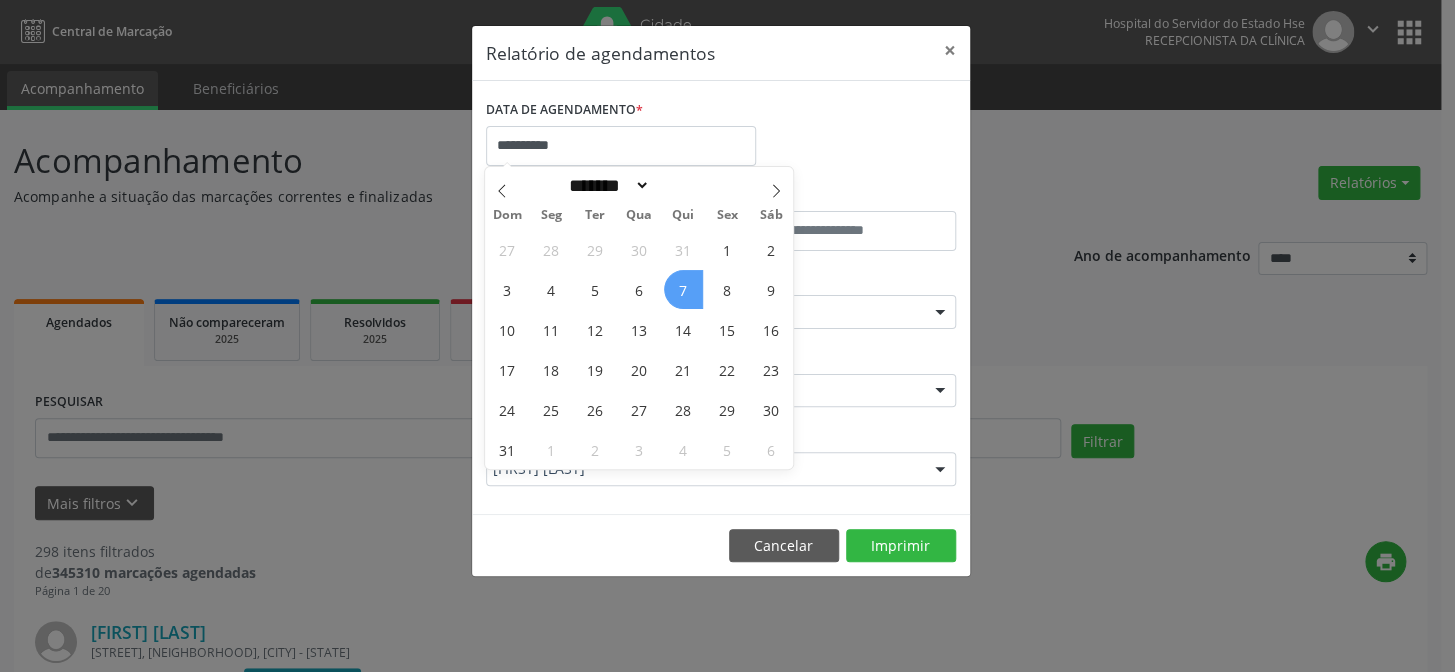 click on "7" at bounding box center (683, 289) 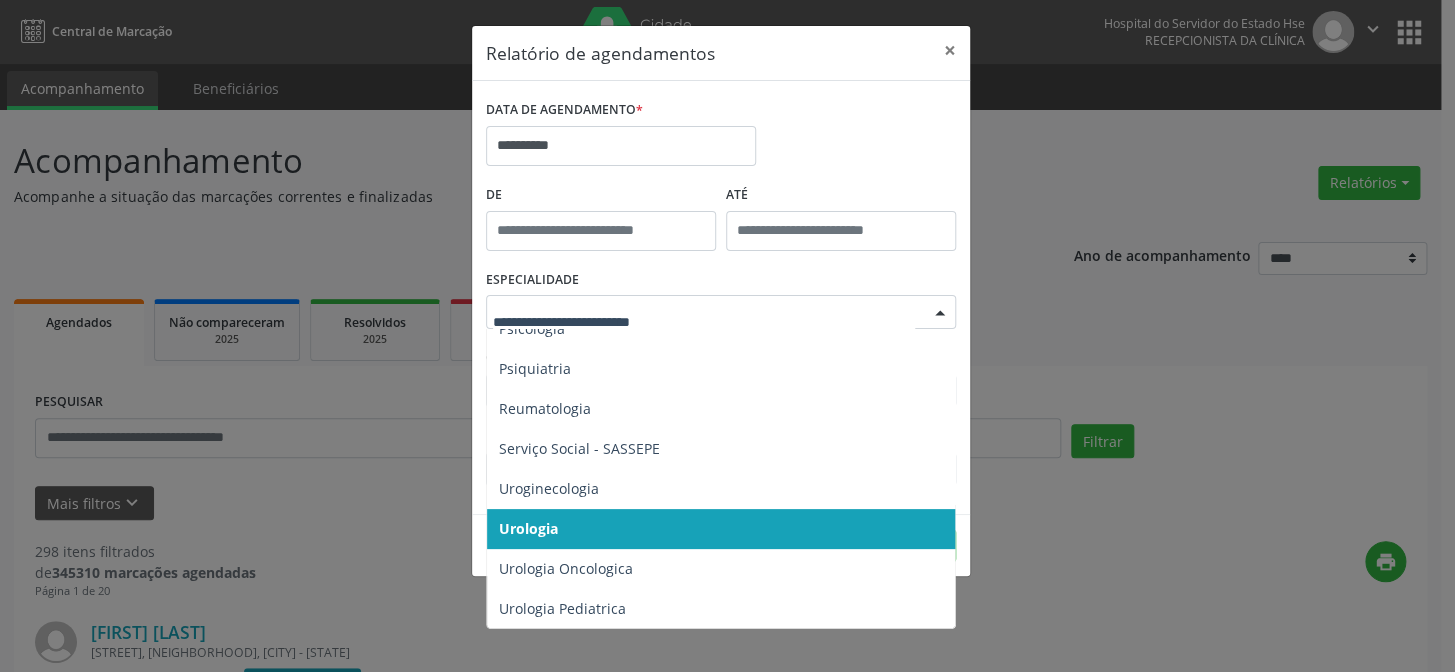 click on "Urologia" at bounding box center (528, 528) 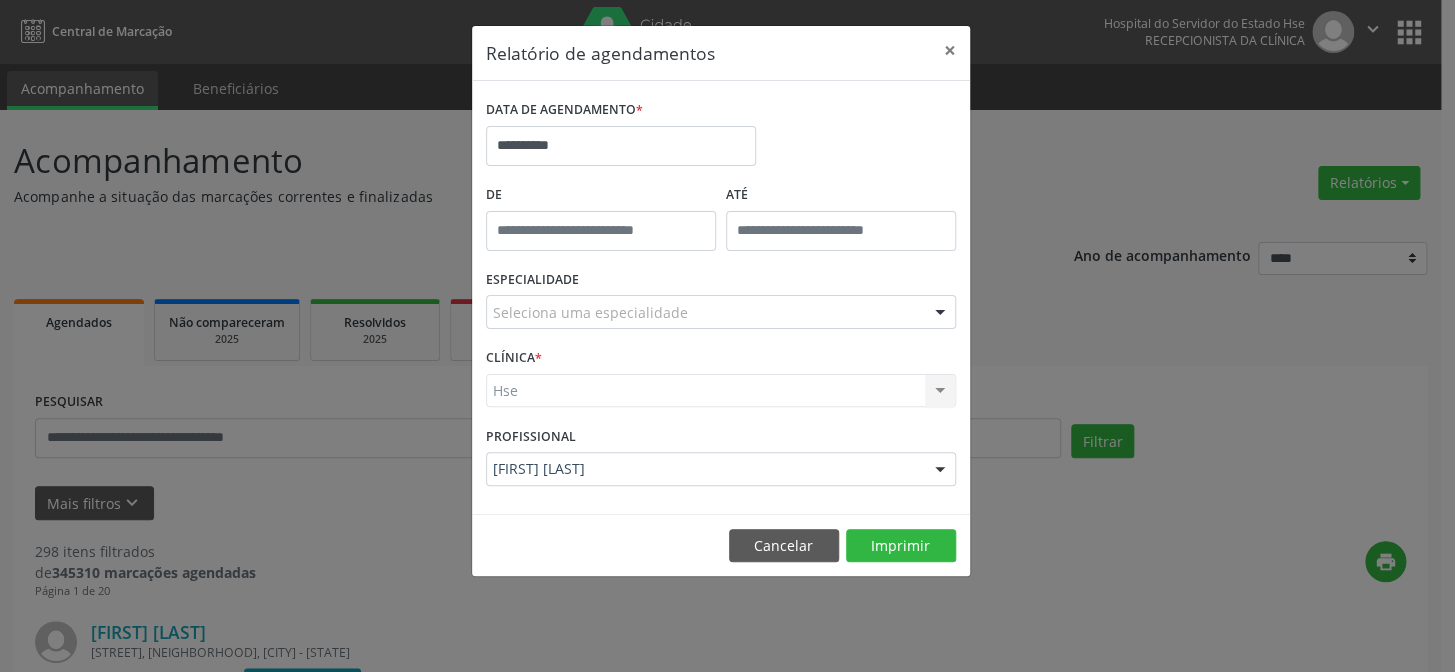 click on "**********" at bounding box center (721, 301) 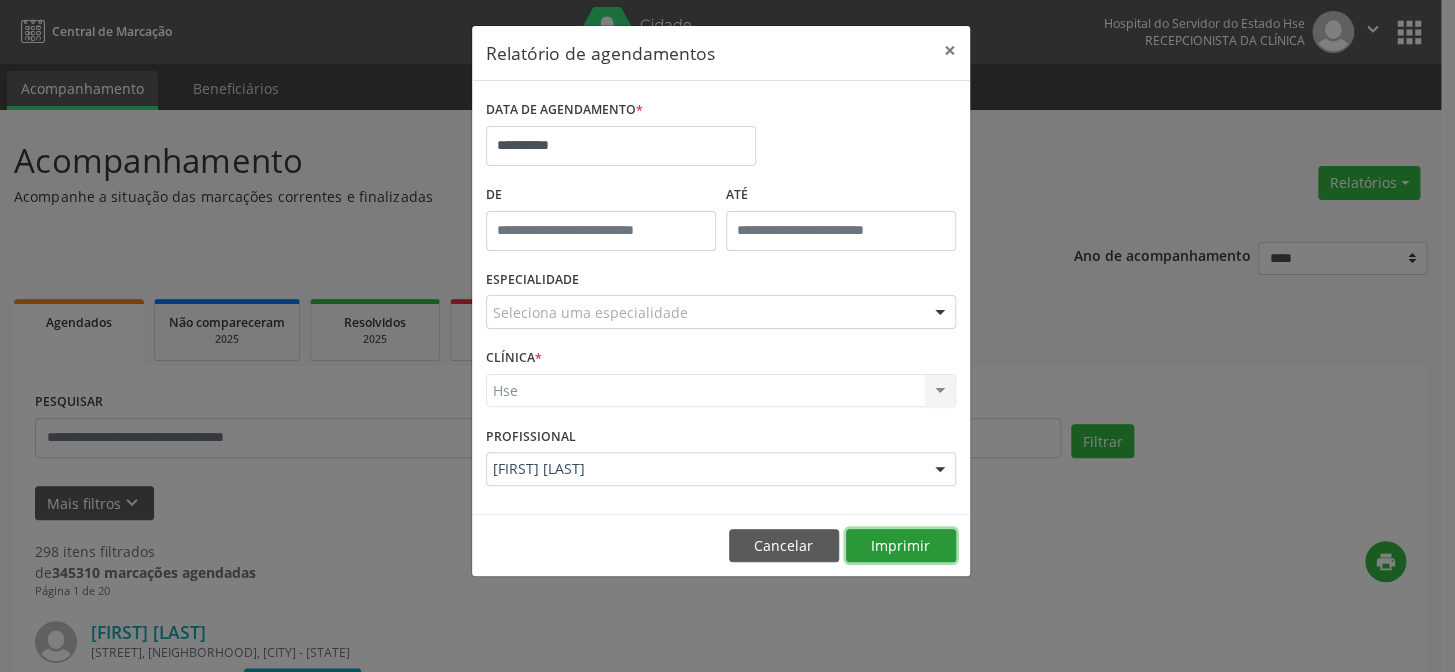 click on "Imprimir" at bounding box center (901, 546) 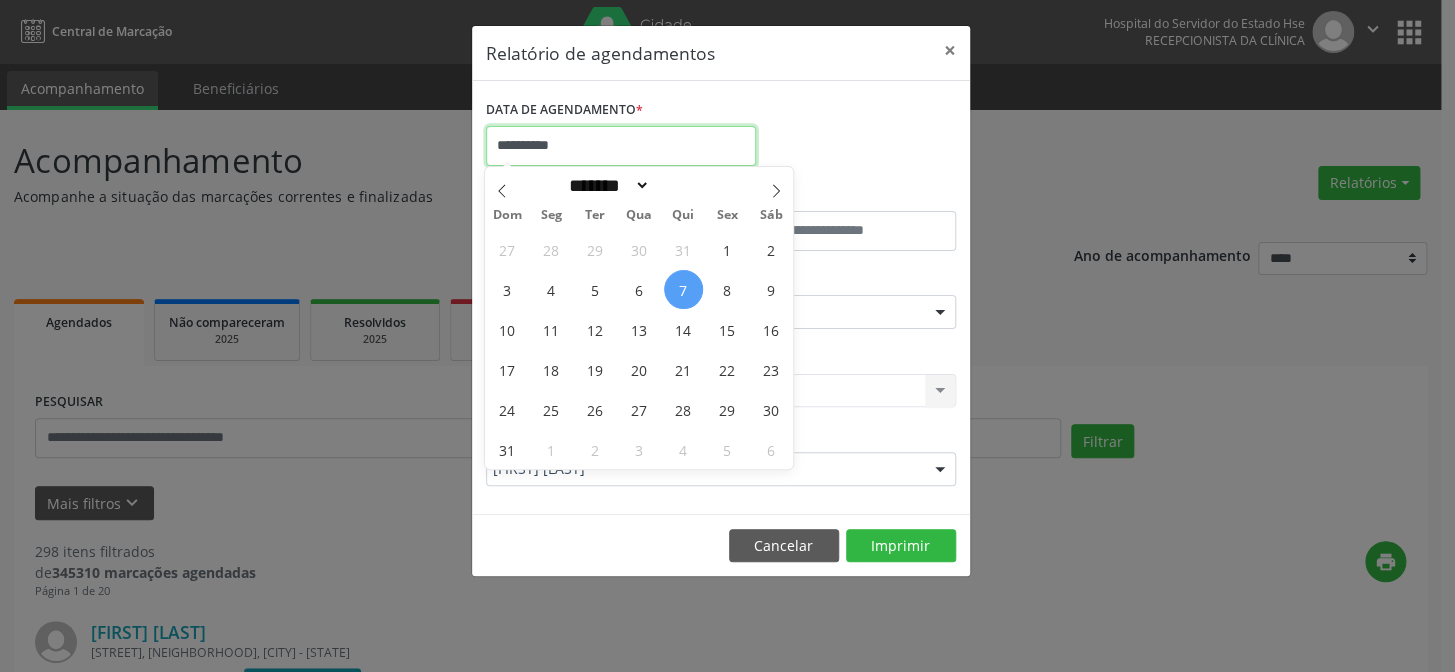 click on "**********" at bounding box center (621, 146) 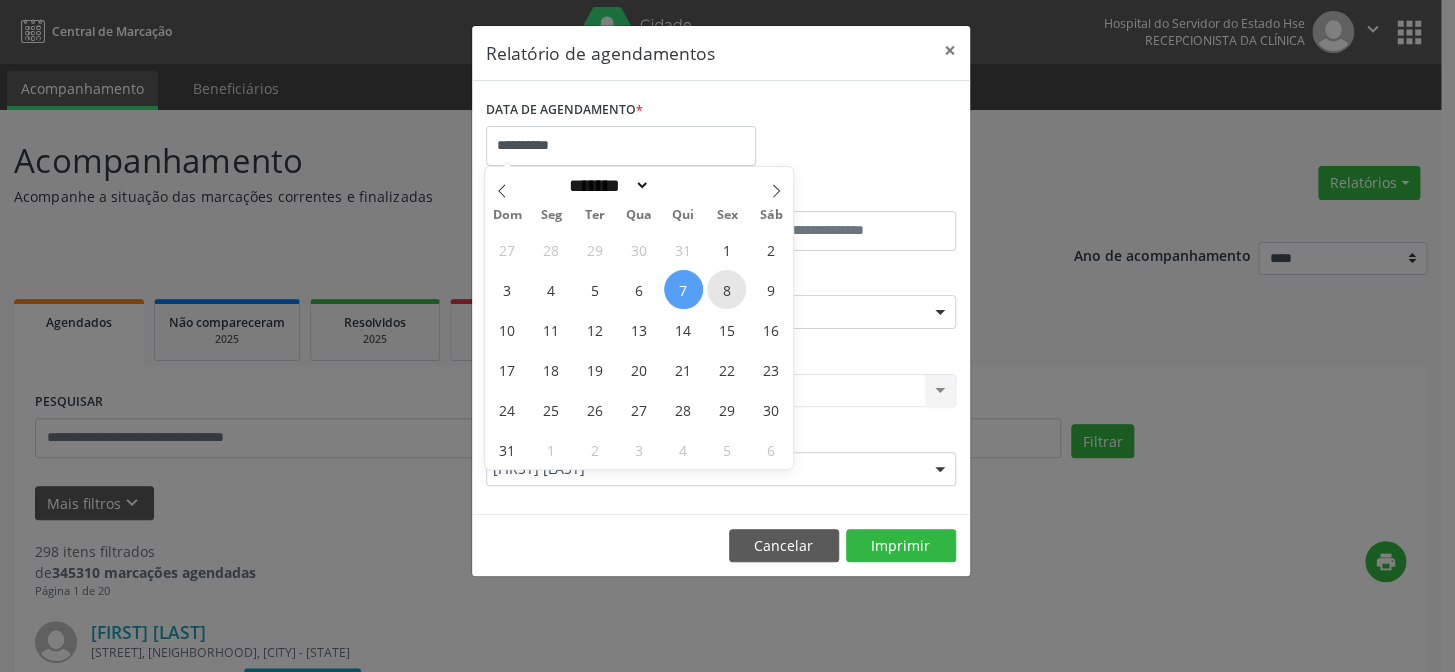 click on "8" at bounding box center [726, 289] 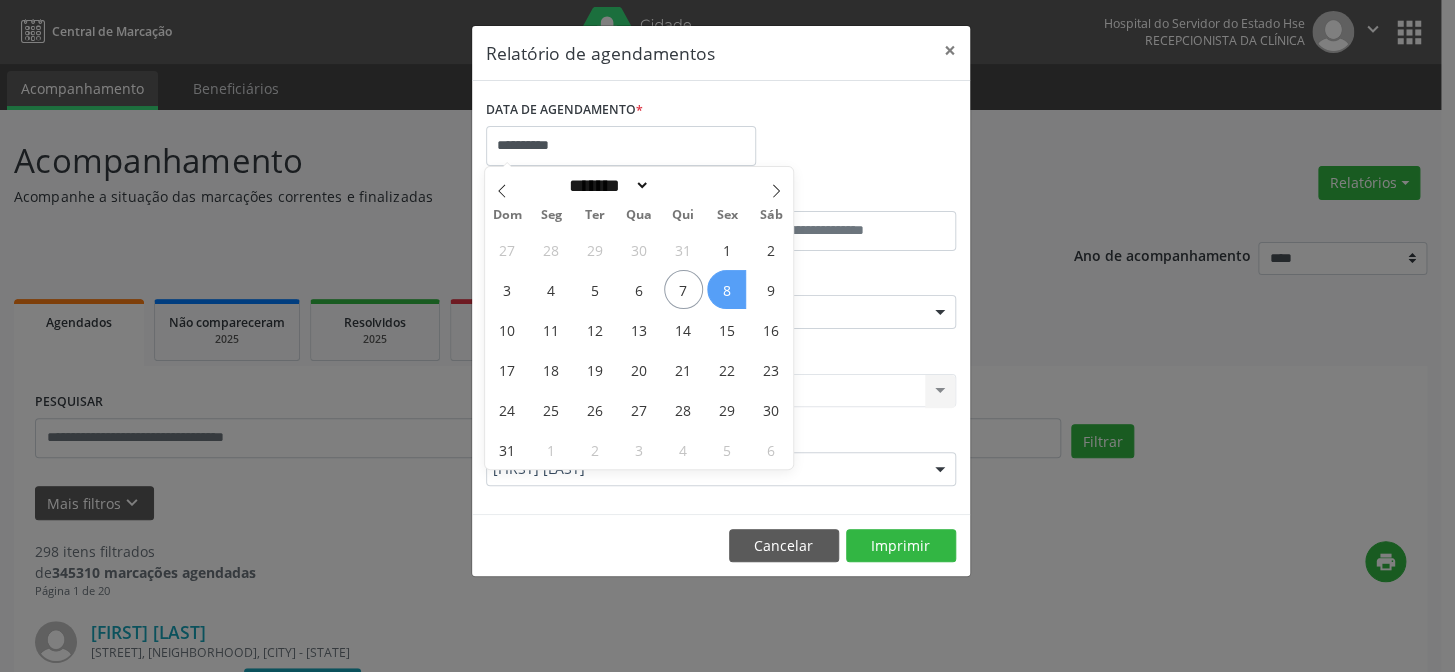 click on "8" at bounding box center (726, 289) 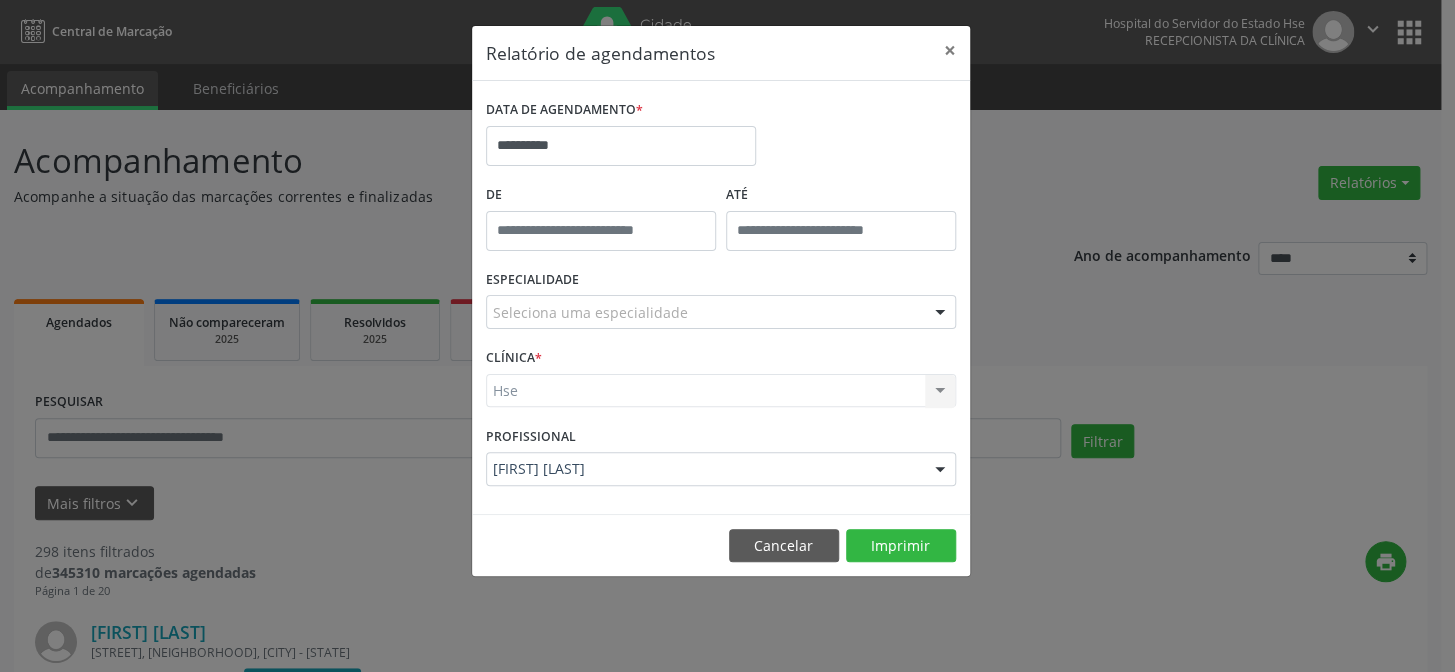 type on "*****" 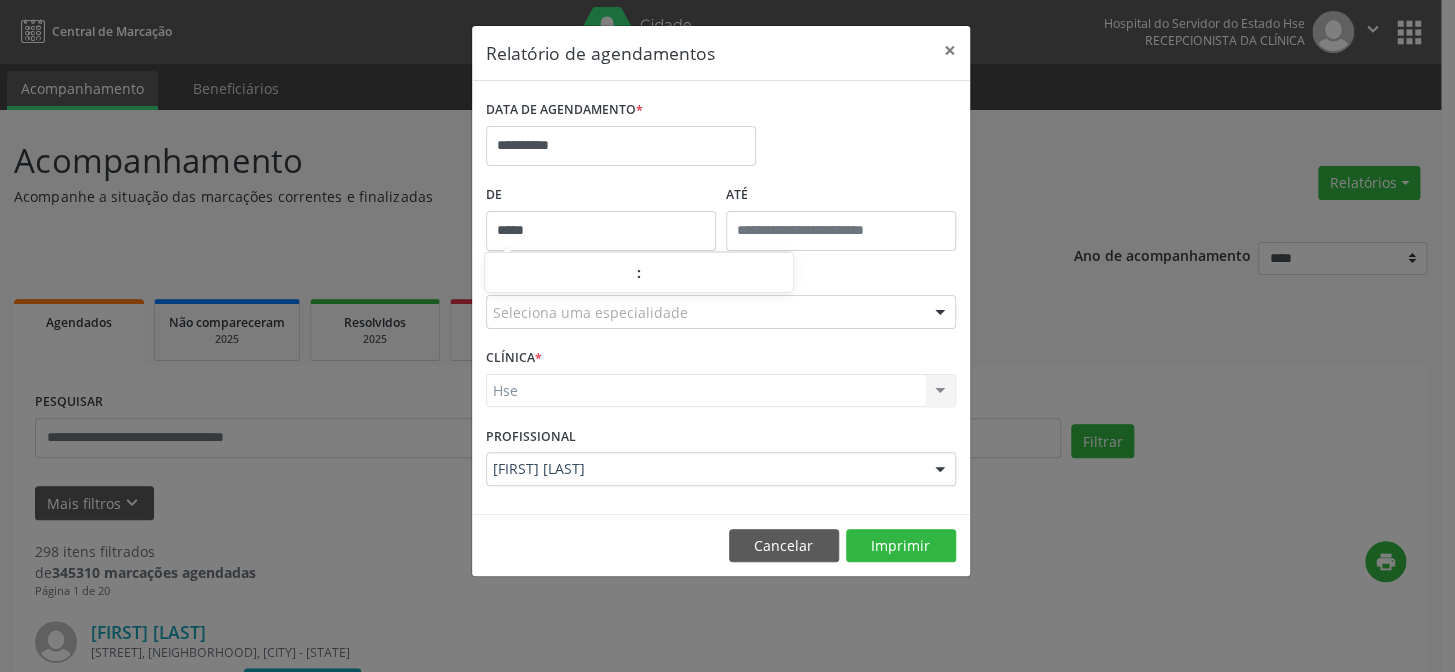 click on "*****" at bounding box center [601, 231] 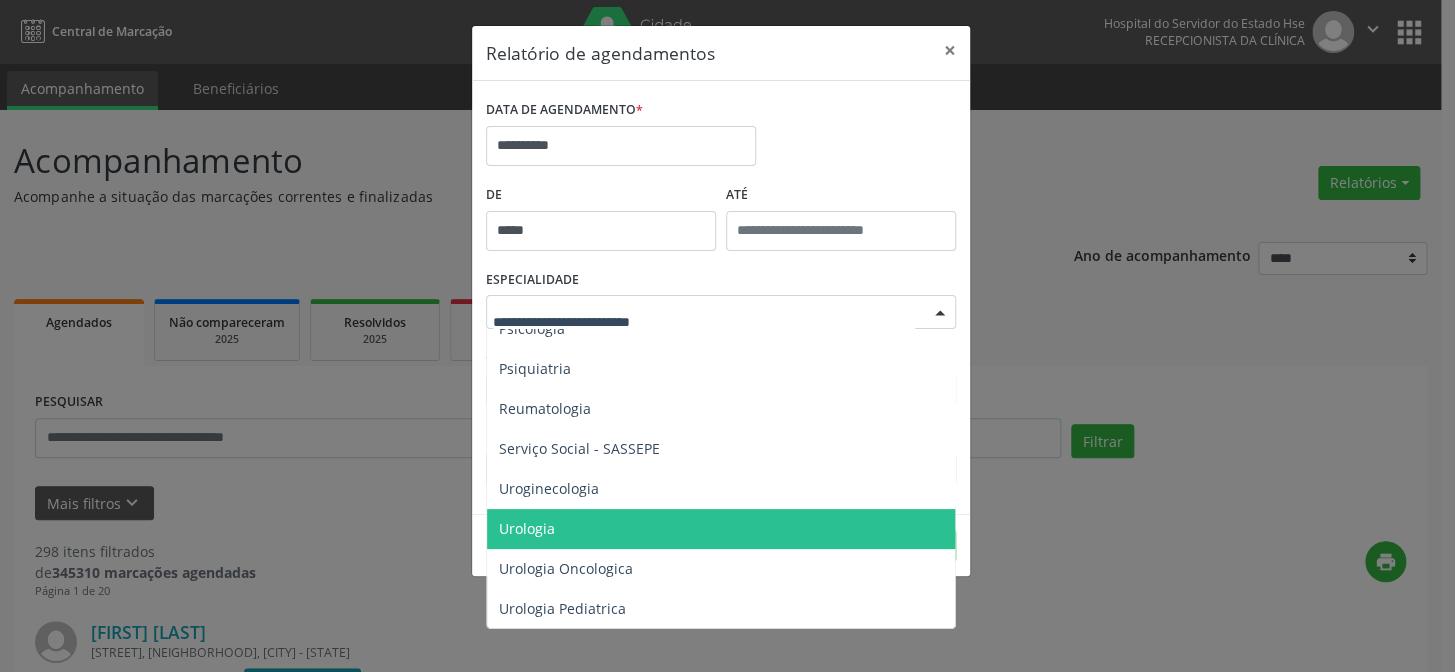 click on "Urologia" at bounding box center (722, 529) 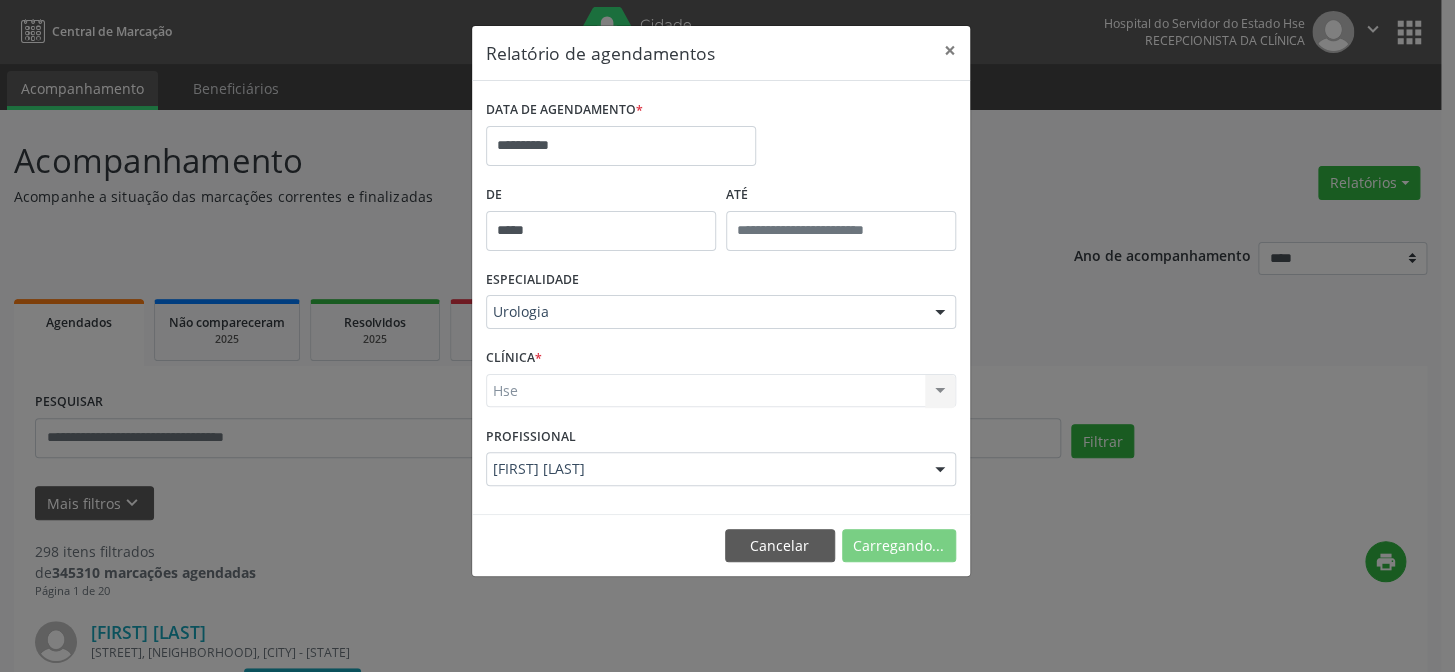 click on "Hse         Hse
Nenhum resultado encontrado para: "   "
Não há nenhuma opção para ser exibida." at bounding box center (721, 391) 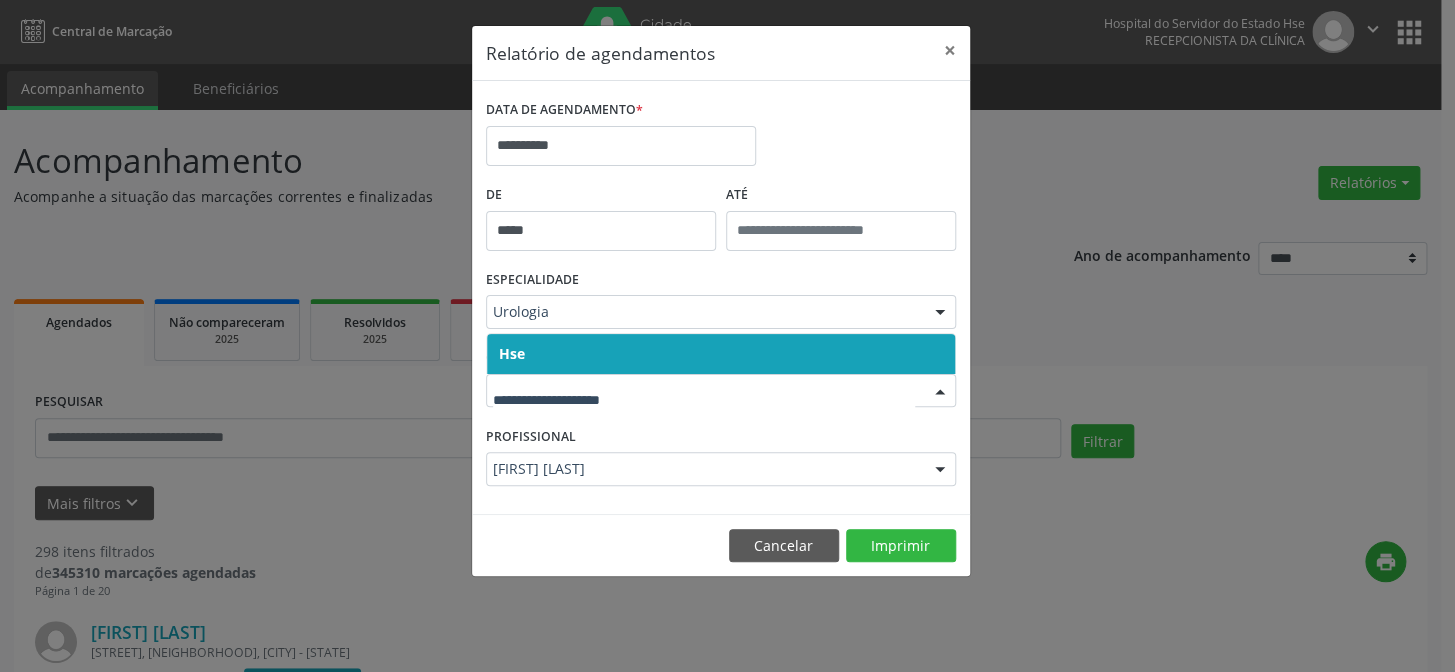 click on "Hse" at bounding box center (721, 354) 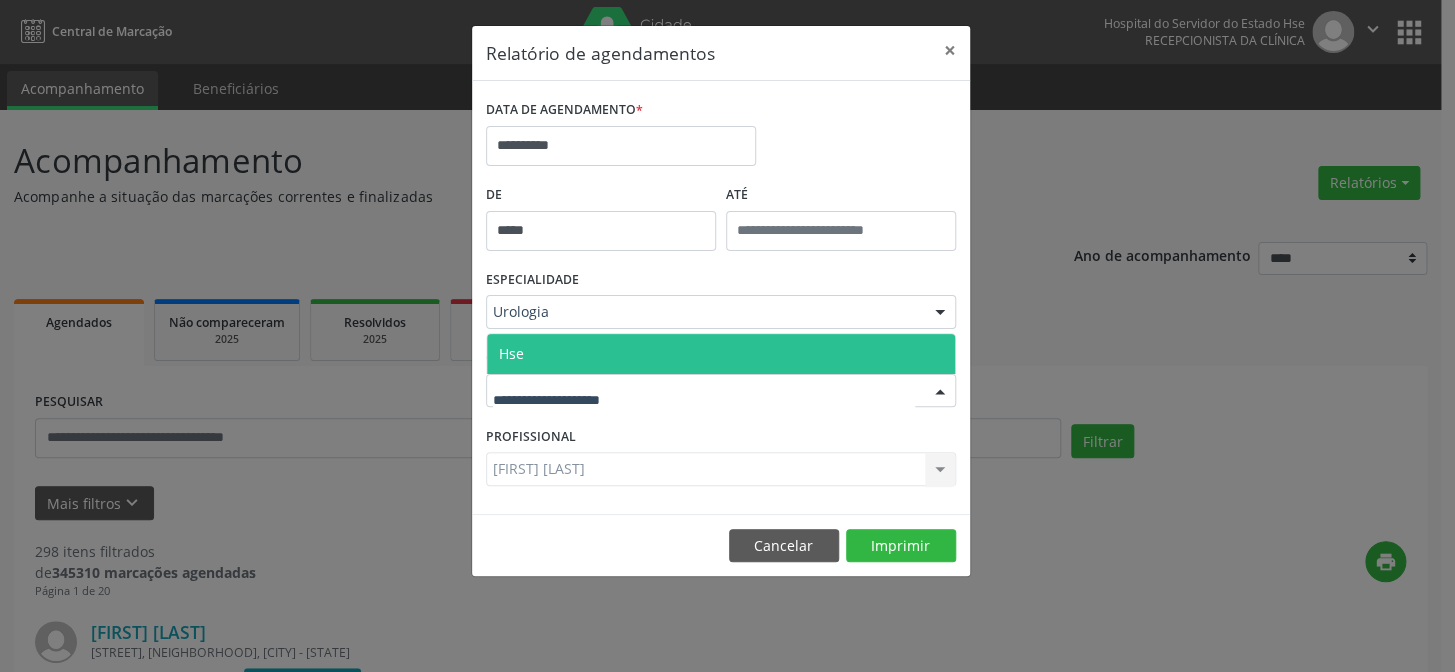 click on "Hse" at bounding box center [721, 354] 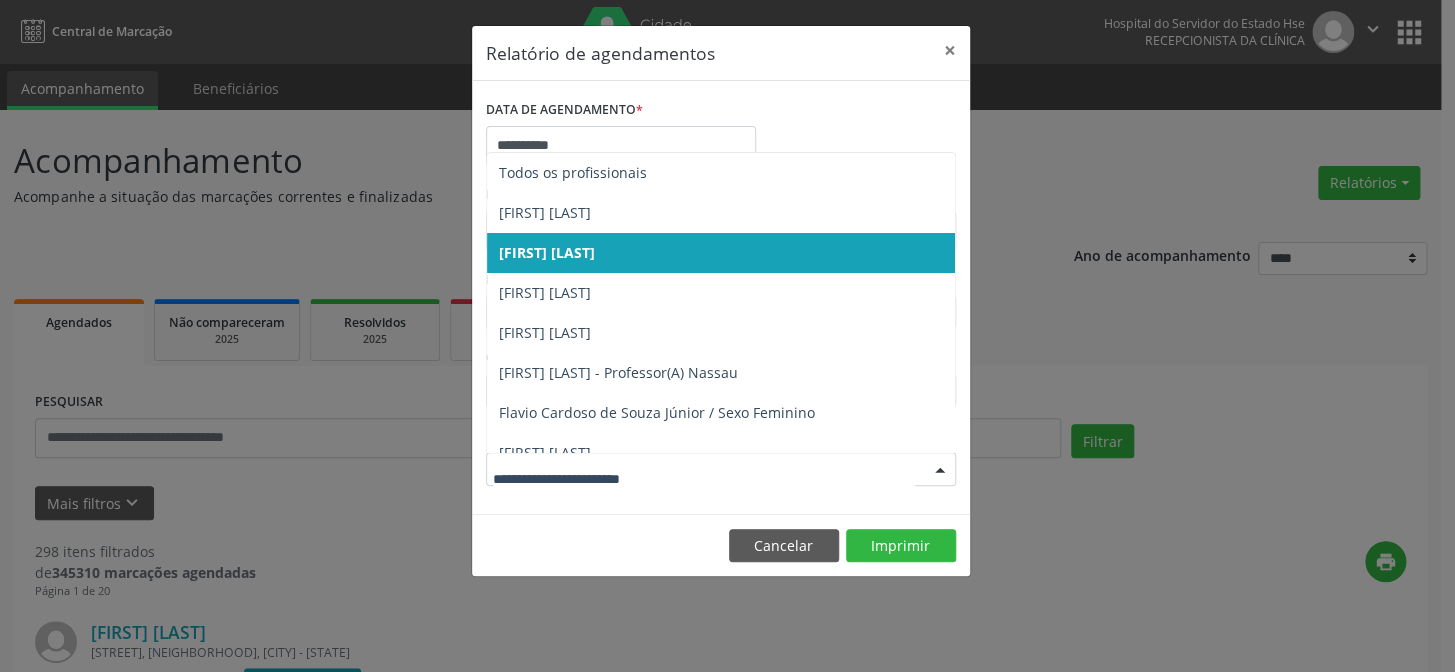 click at bounding box center (721, 469) 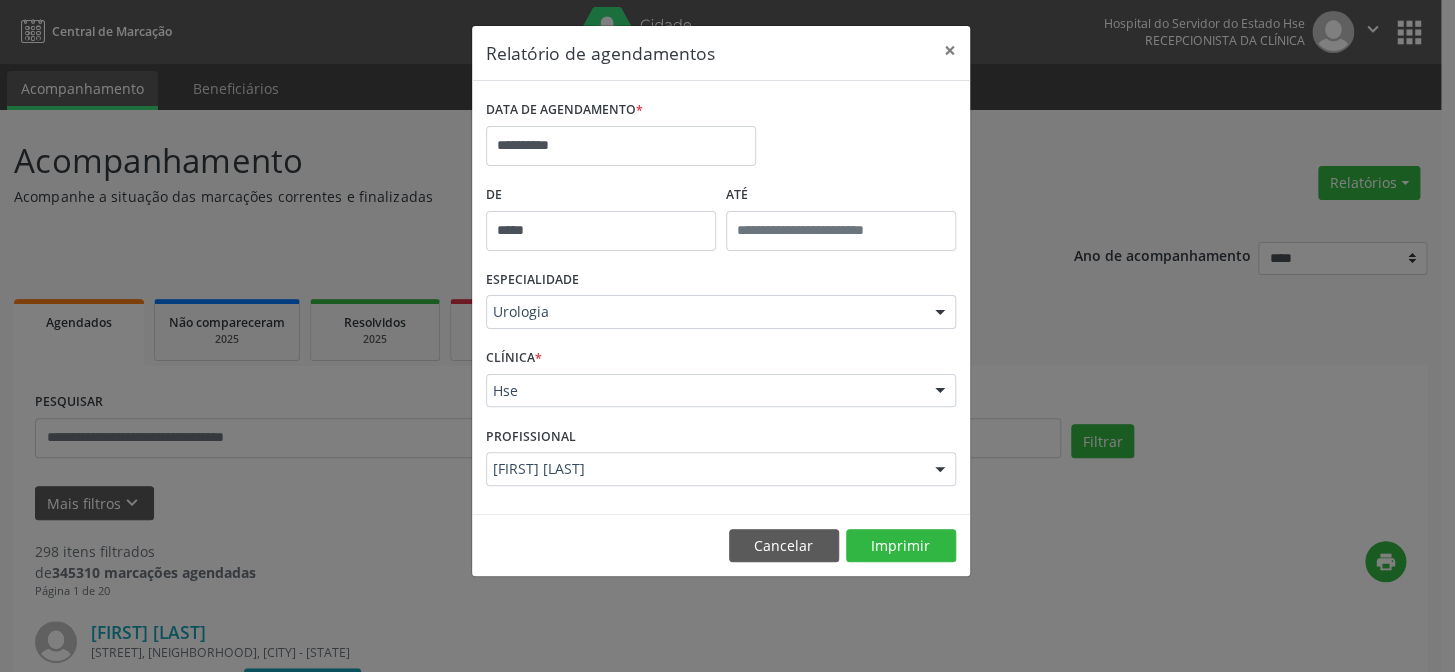 click on "**********" at bounding box center (727, 336) 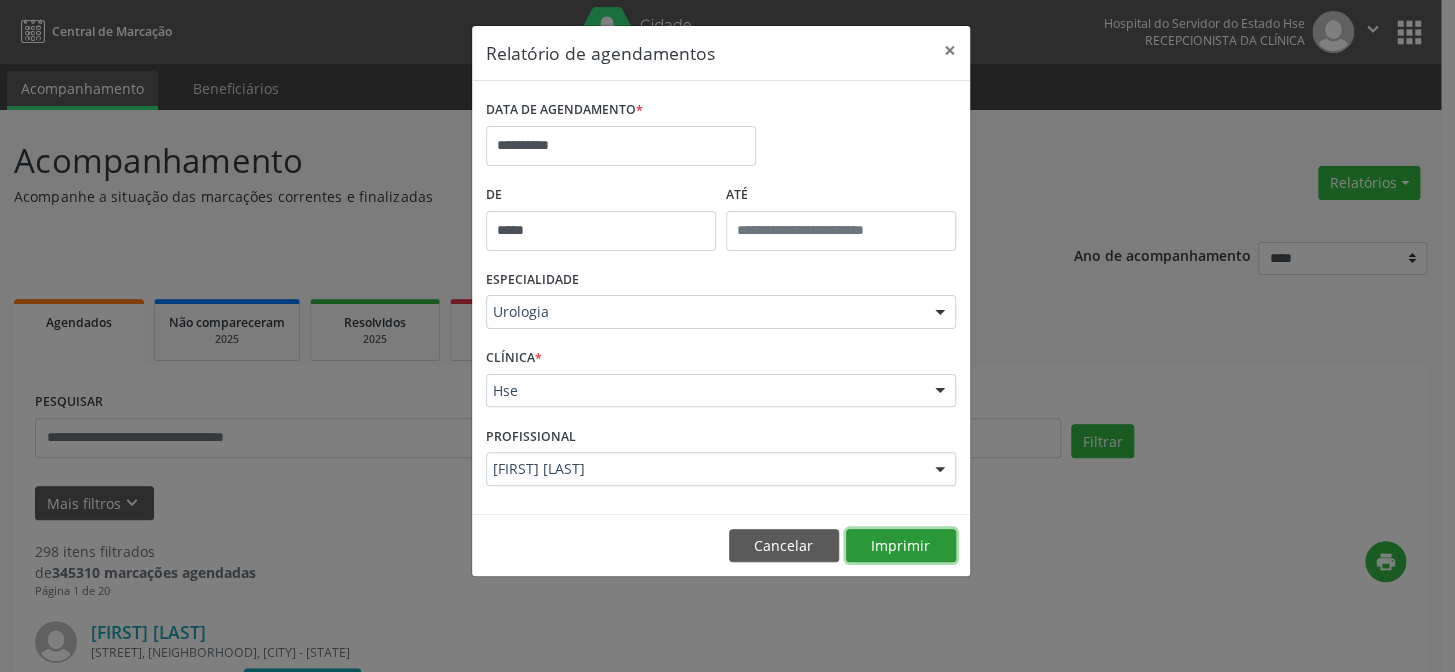 click on "Imprimir" at bounding box center [901, 546] 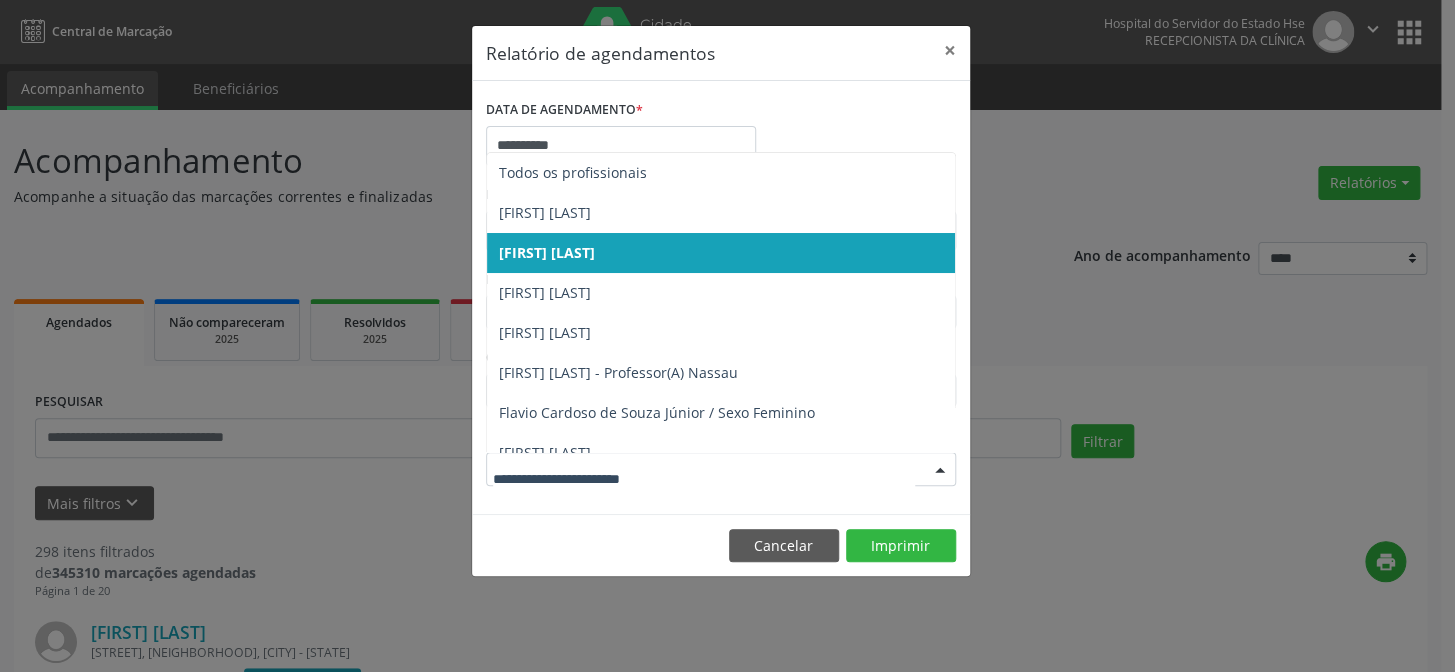 click at bounding box center (940, 470) 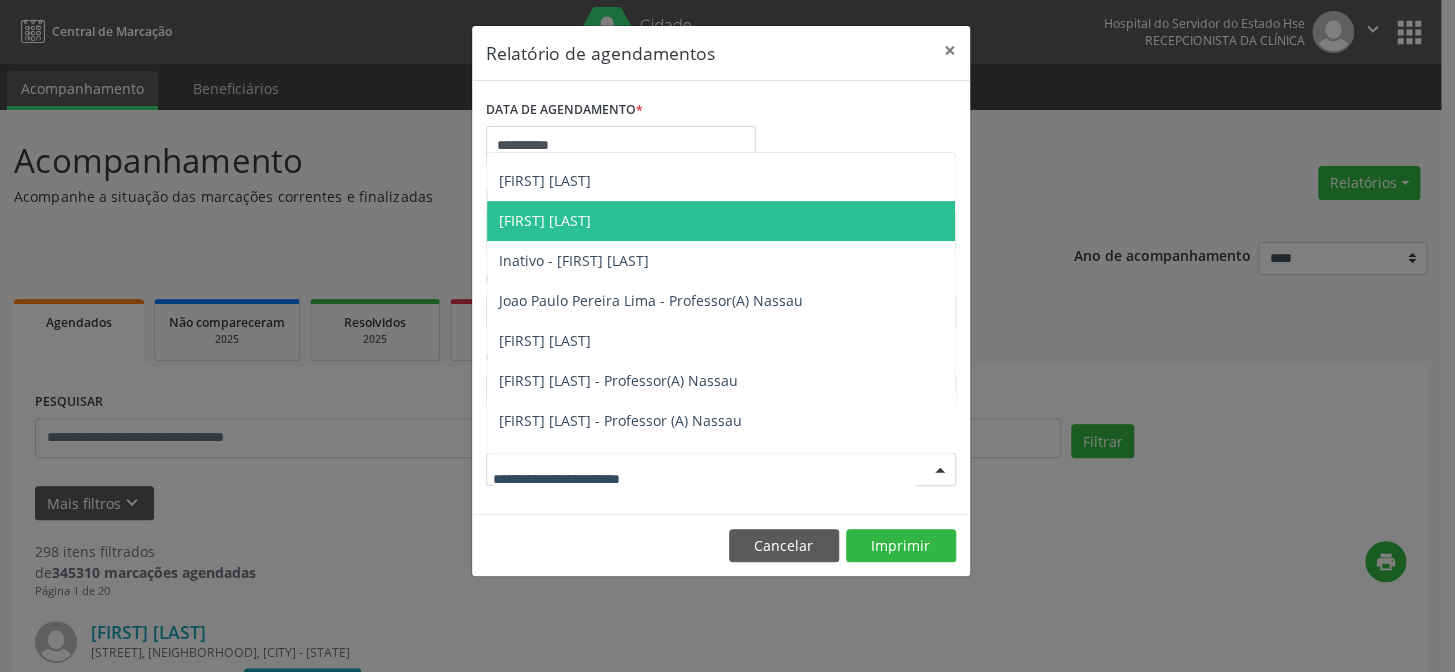 scroll, scrollTop: 420, scrollLeft: 0, axis: vertical 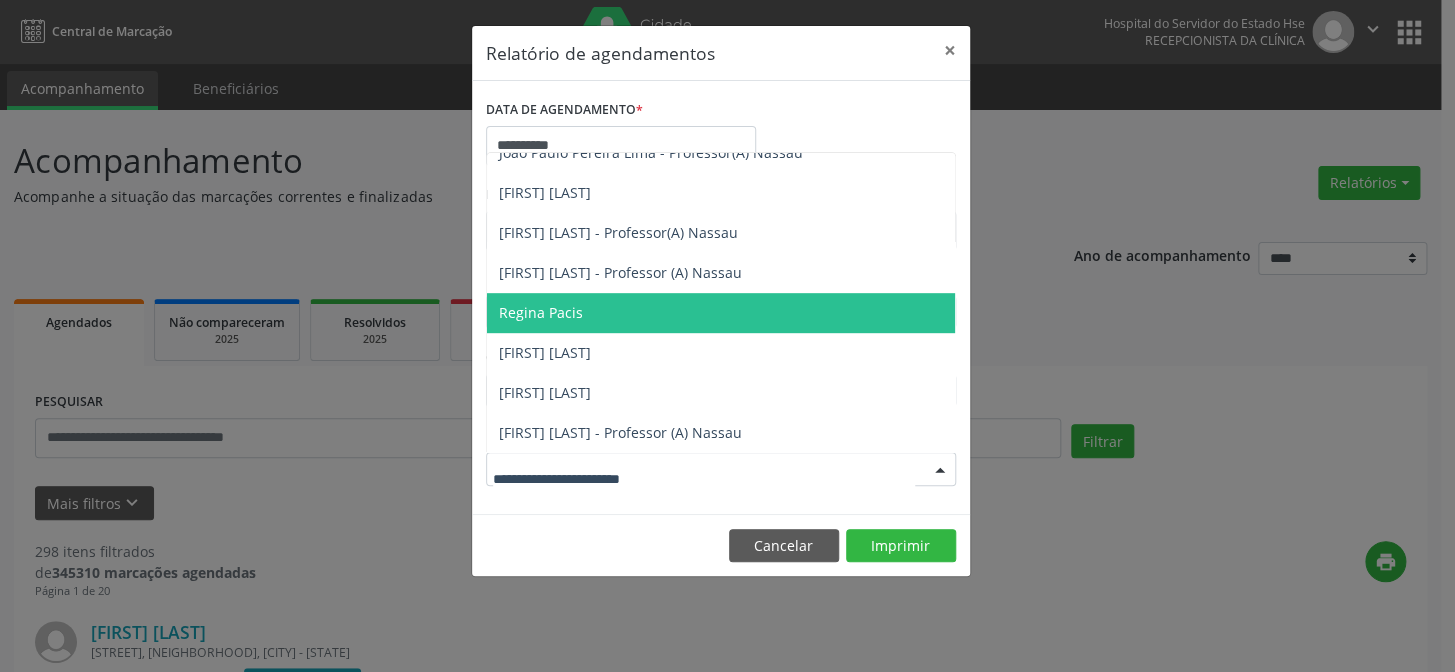 click on "Regina Pacis" at bounding box center [721, 313] 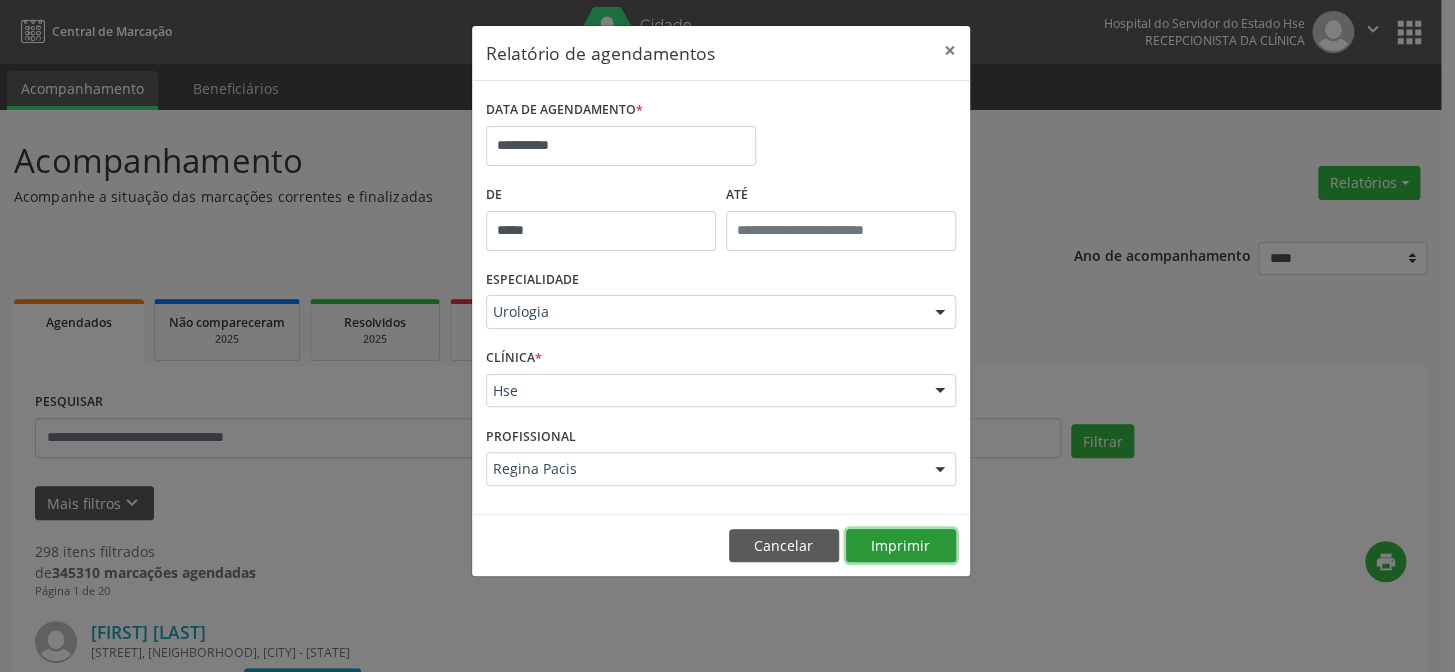 click on "Imprimir" at bounding box center [901, 546] 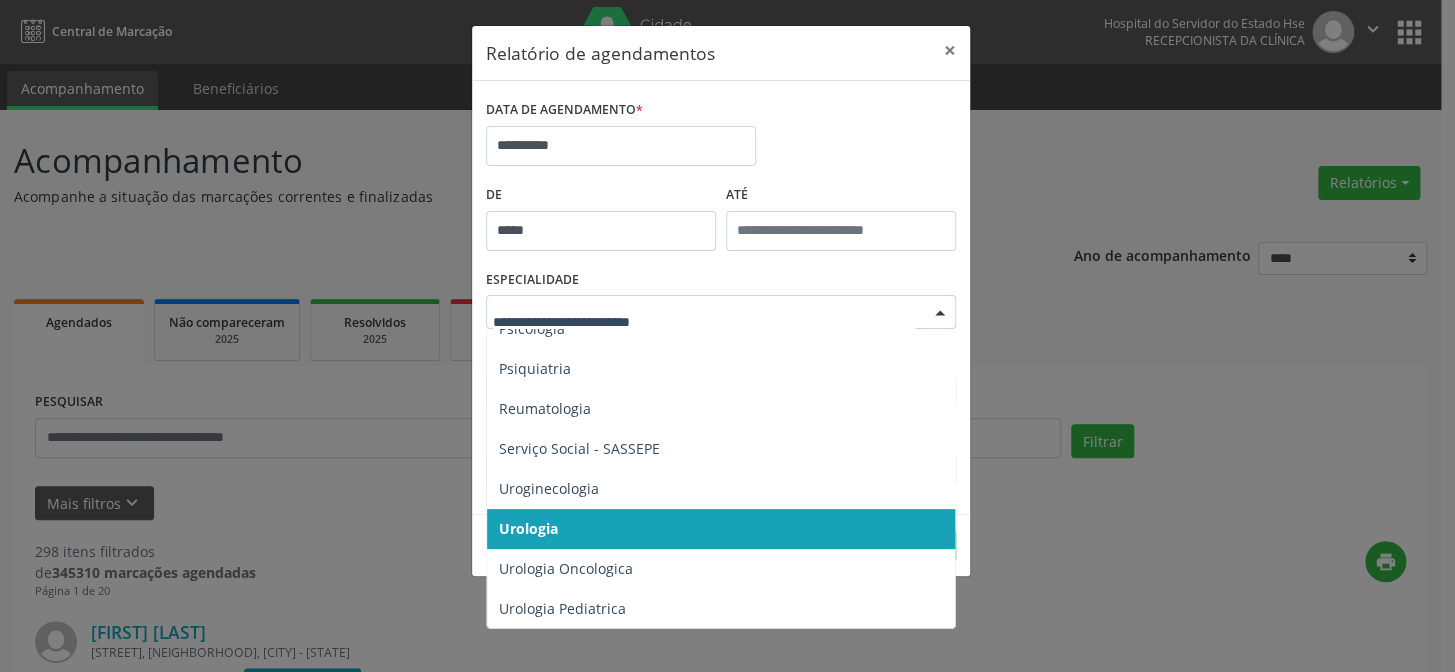 click at bounding box center [940, 313] 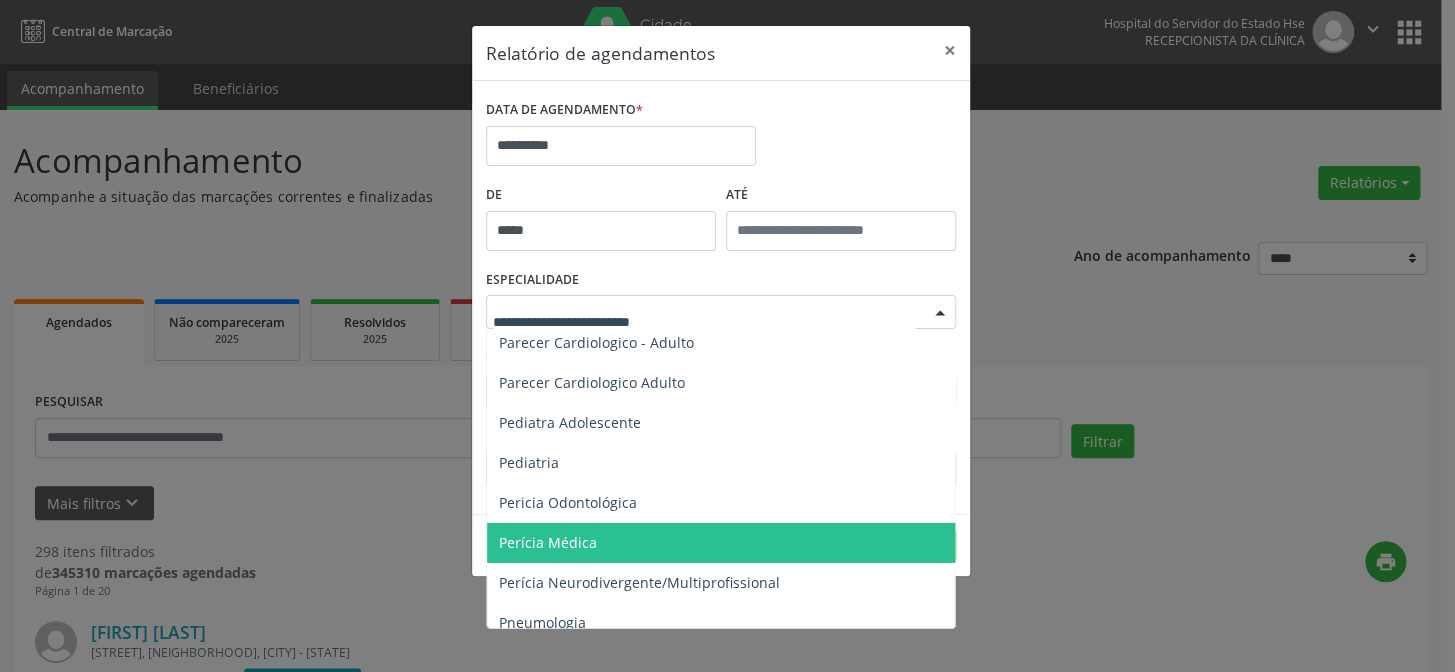 scroll, scrollTop: 2835, scrollLeft: 0, axis: vertical 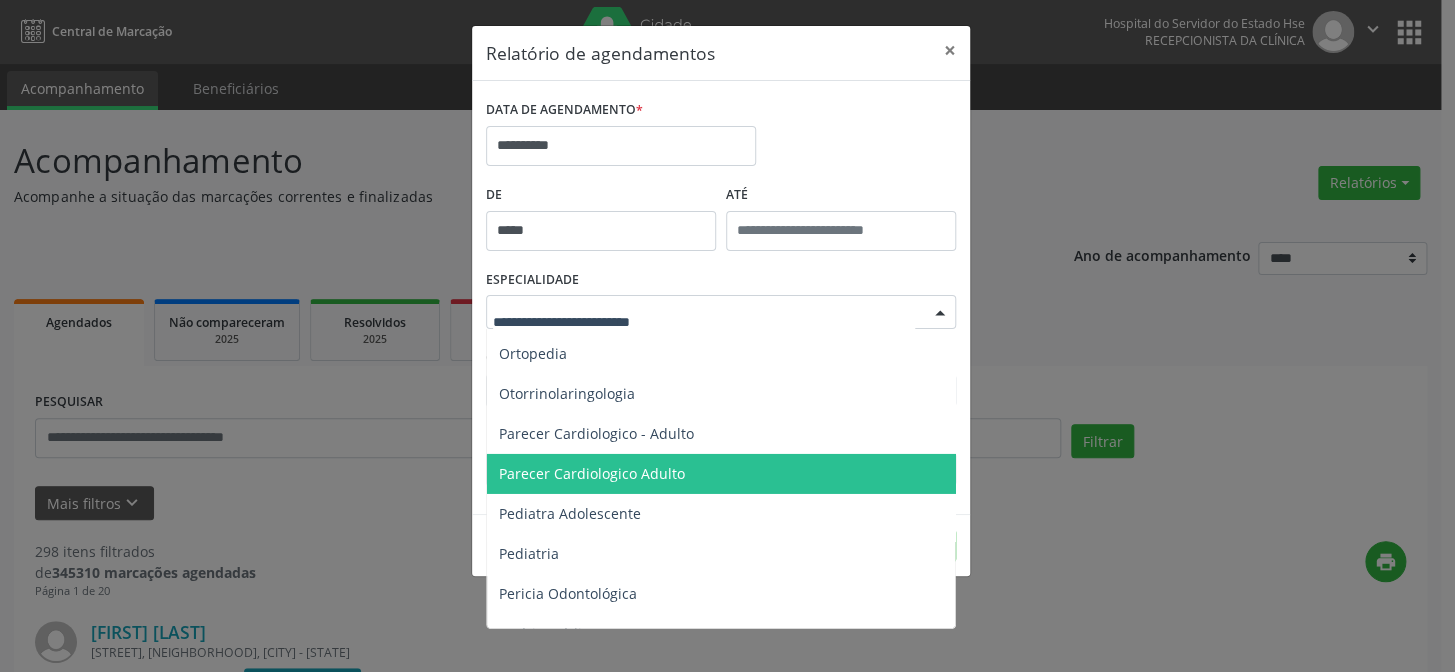 type on "*" 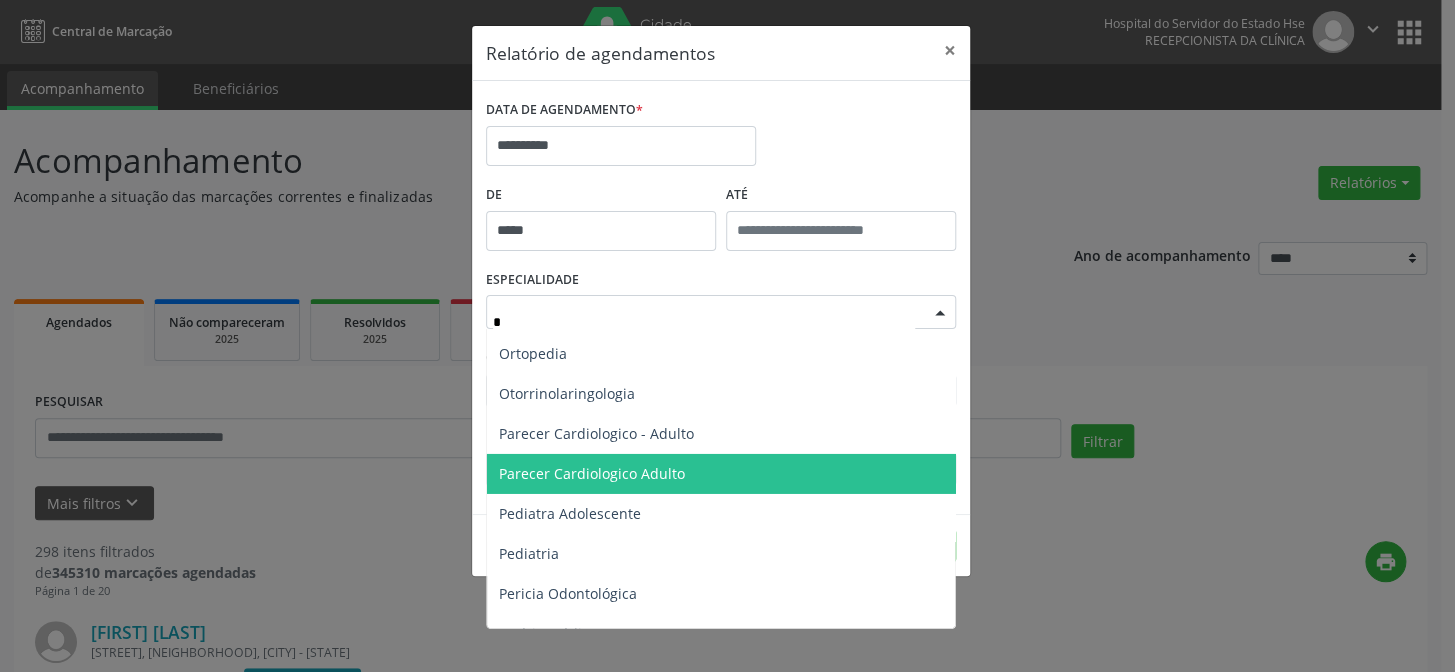 scroll, scrollTop: 0, scrollLeft: 0, axis: both 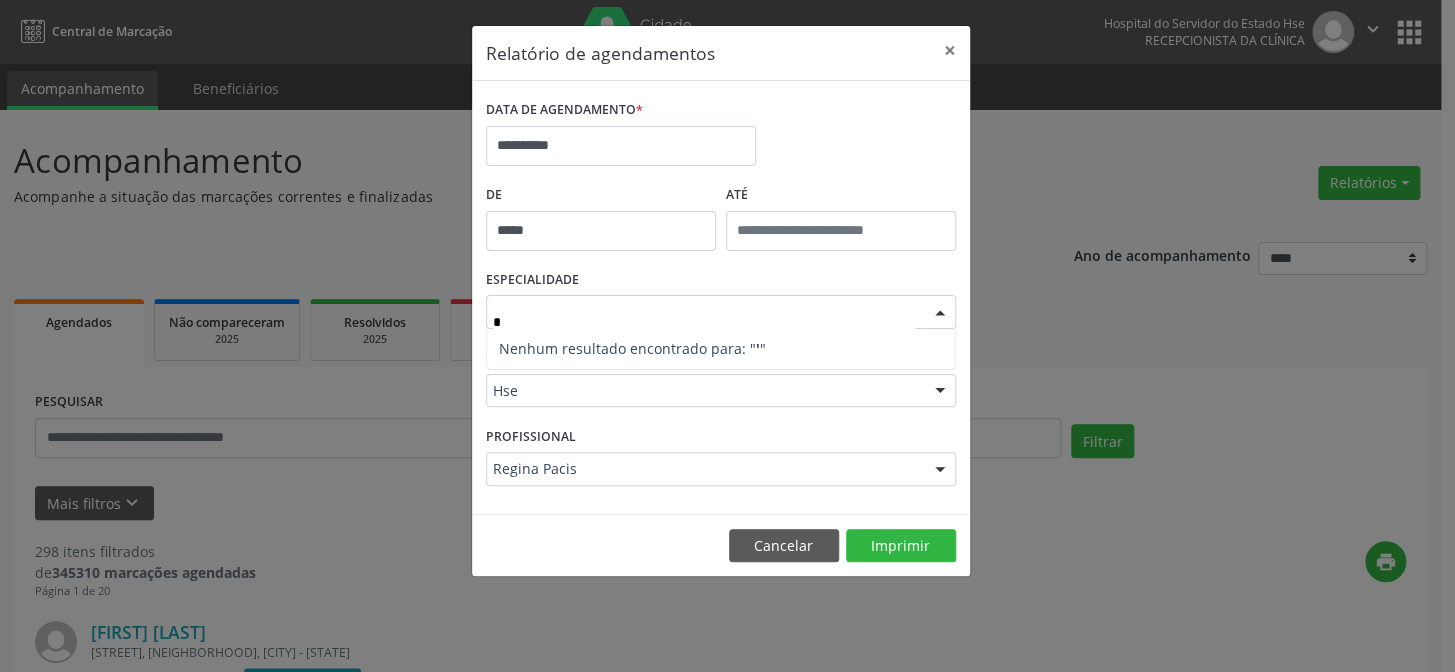 click on "*" at bounding box center (704, 322) 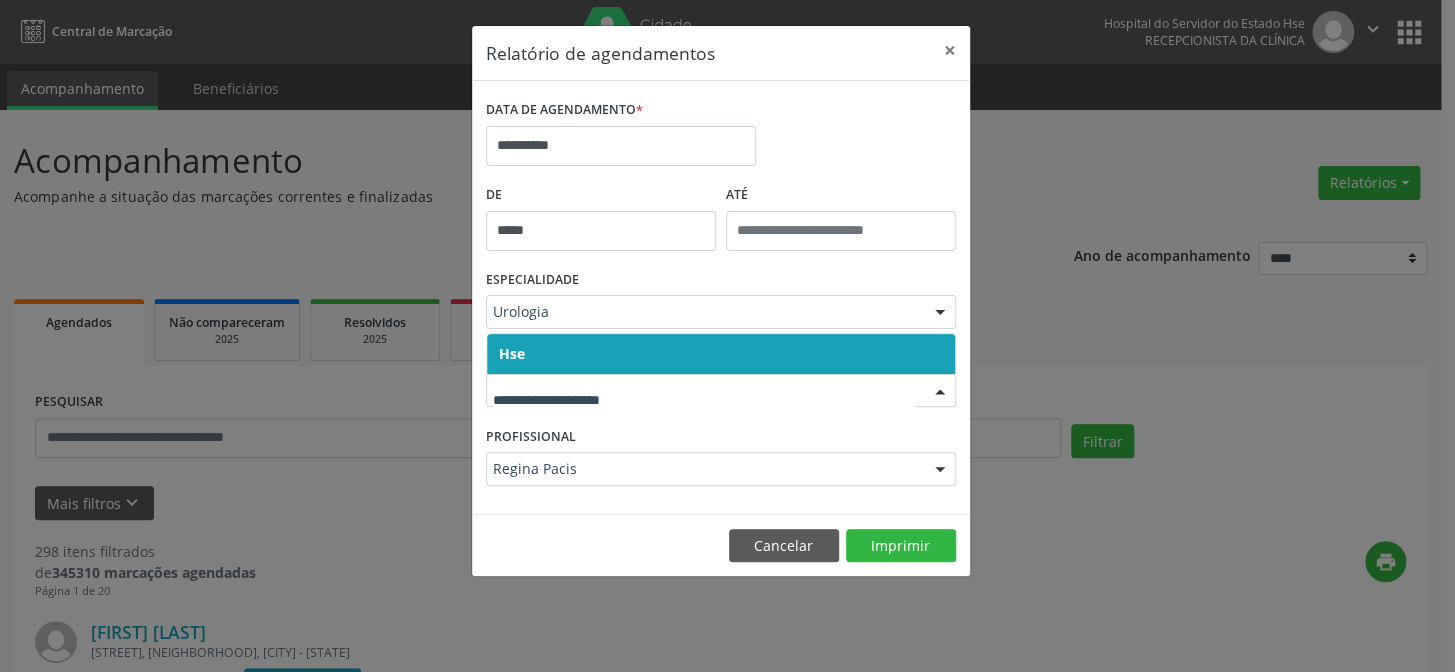 click on "Hse" at bounding box center [721, 354] 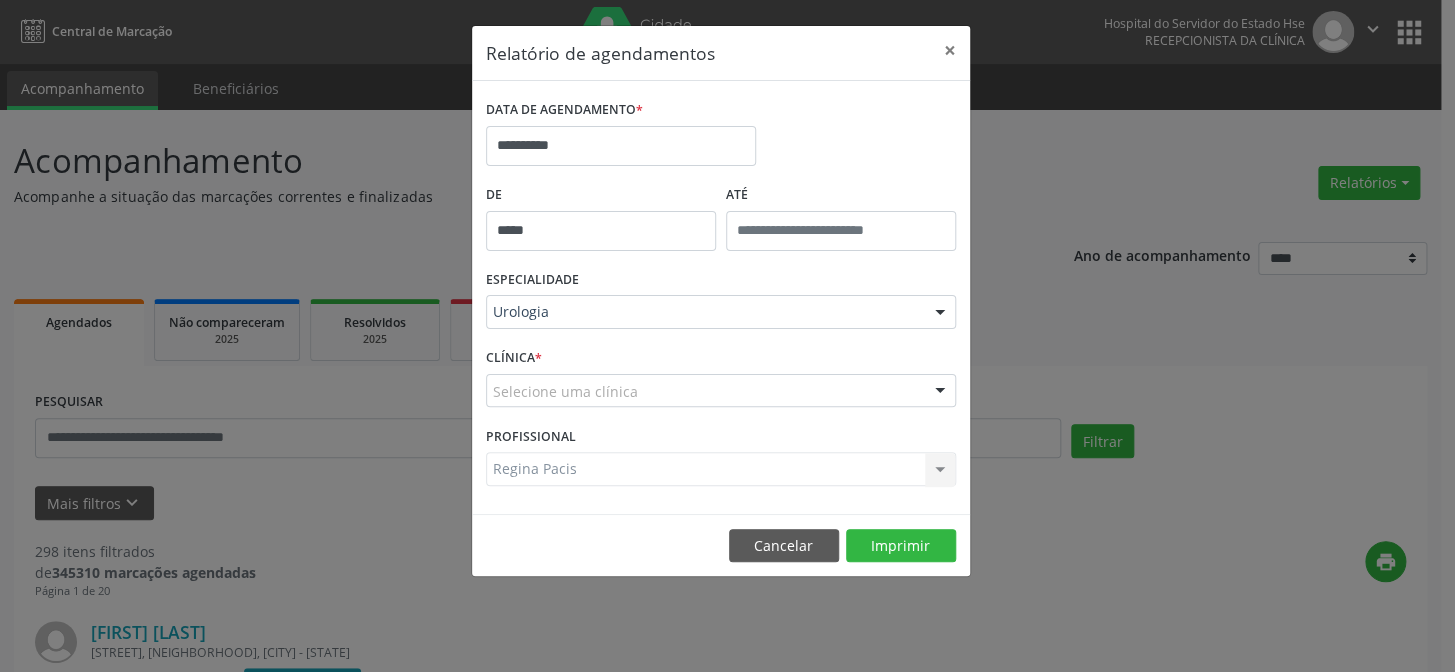 click on "CLÍNICA
*
Selecione uma clínica
Hse
Nenhum resultado encontrado para: "   "
Não há nenhuma opção para ser exibida." at bounding box center (721, 382) 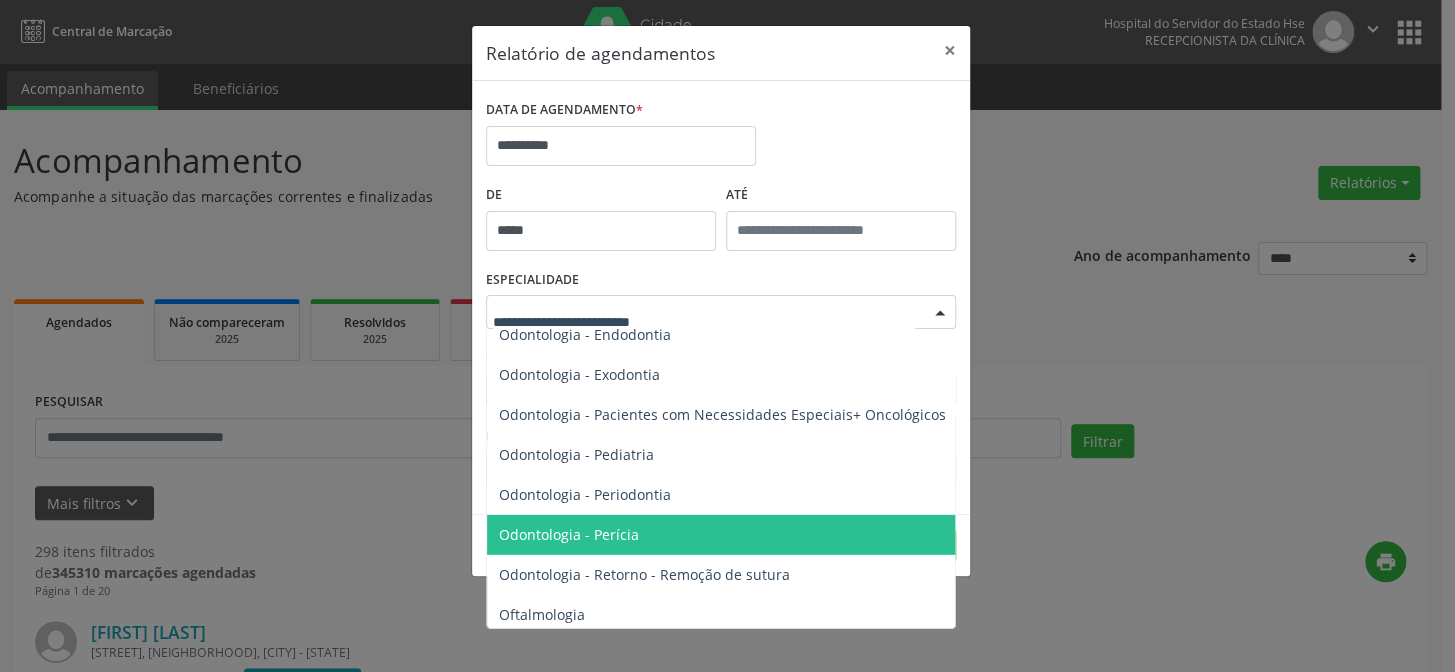 scroll, scrollTop: 2545, scrollLeft: 0, axis: vertical 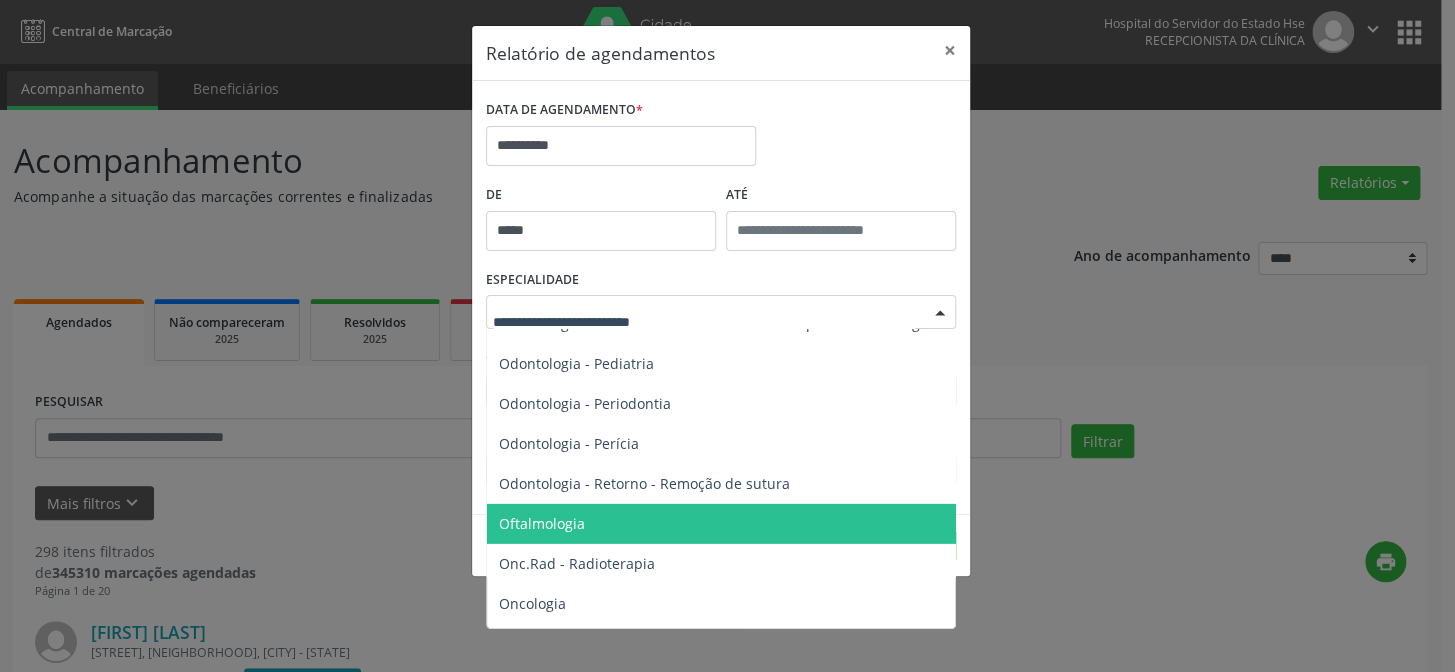 click on "Oftalmologia" at bounding box center (542, 523) 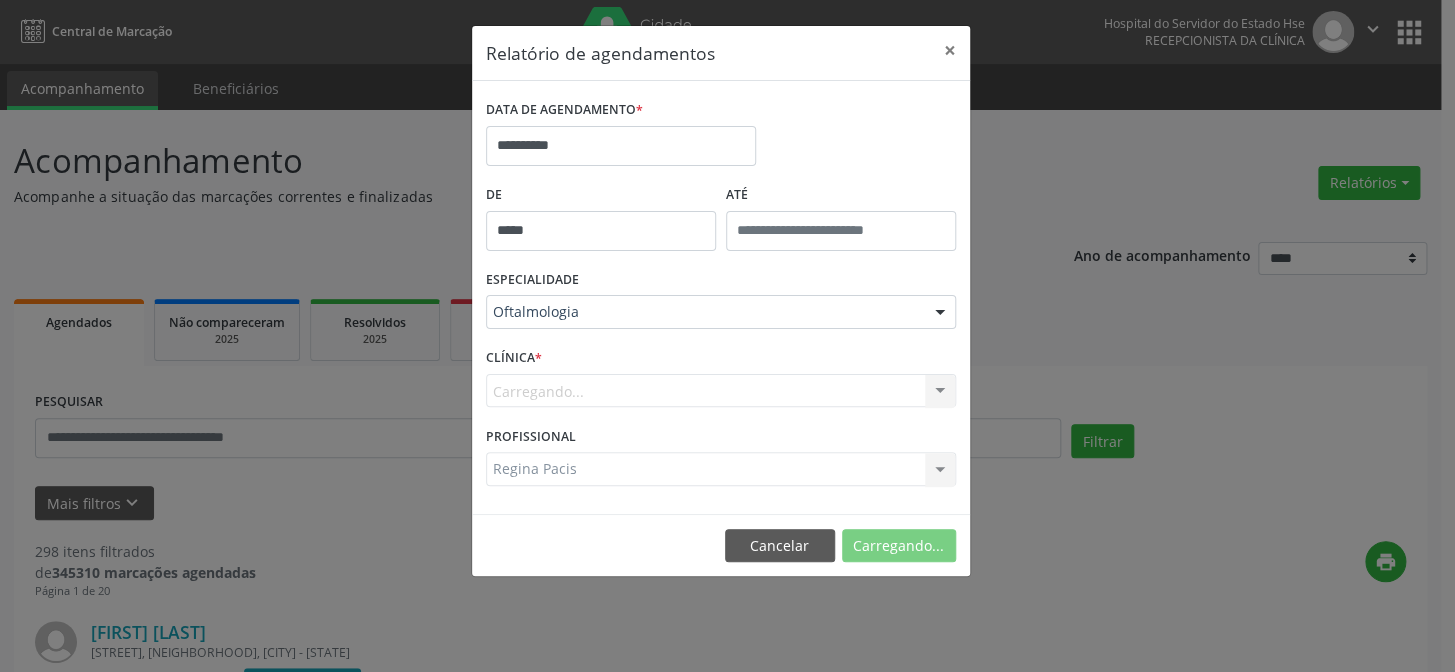 click on "Carregando...
Hse
Nenhum resultado encontrado para: "   "
Não há nenhuma opção para ser exibida." at bounding box center (721, 391) 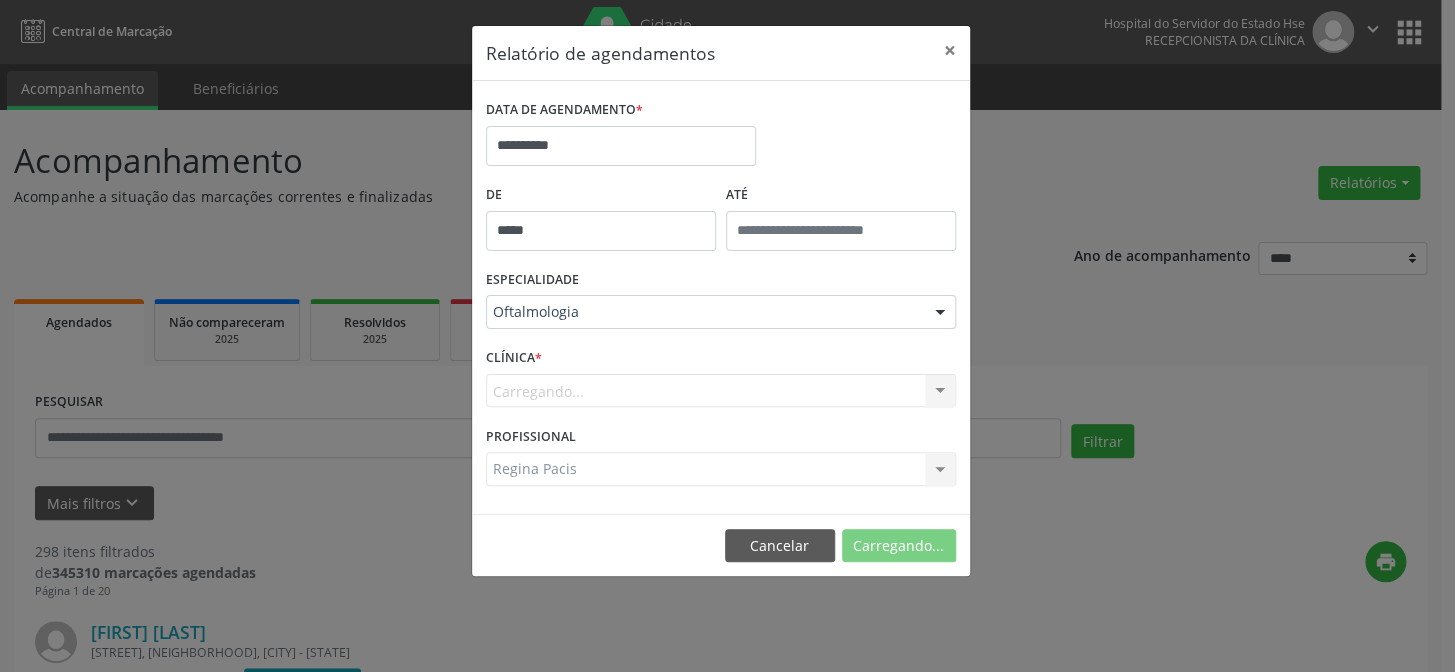 click on "Carregando...
Hse
Nenhum resultado encontrado para: "   "
Não há nenhuma opção para ser exibida." at bounding box center [721, 391] 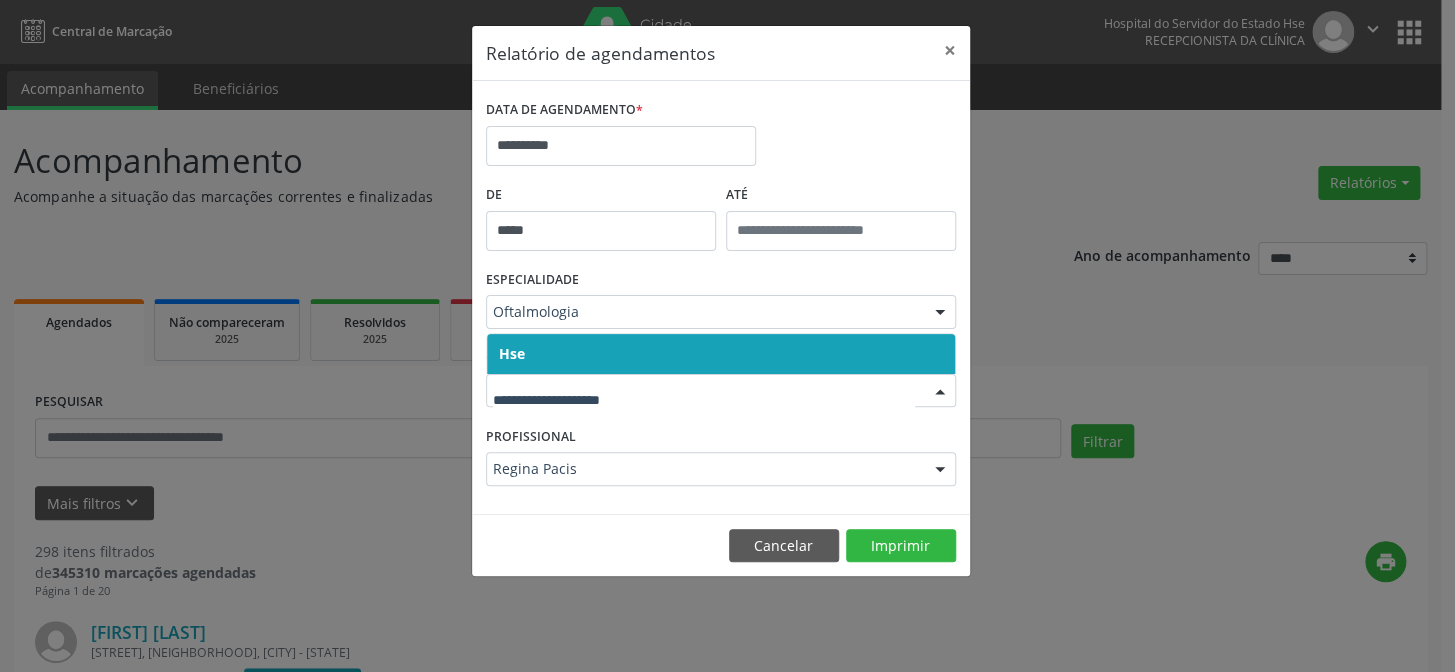 click on "Hse" at bounding box center [721, 354] 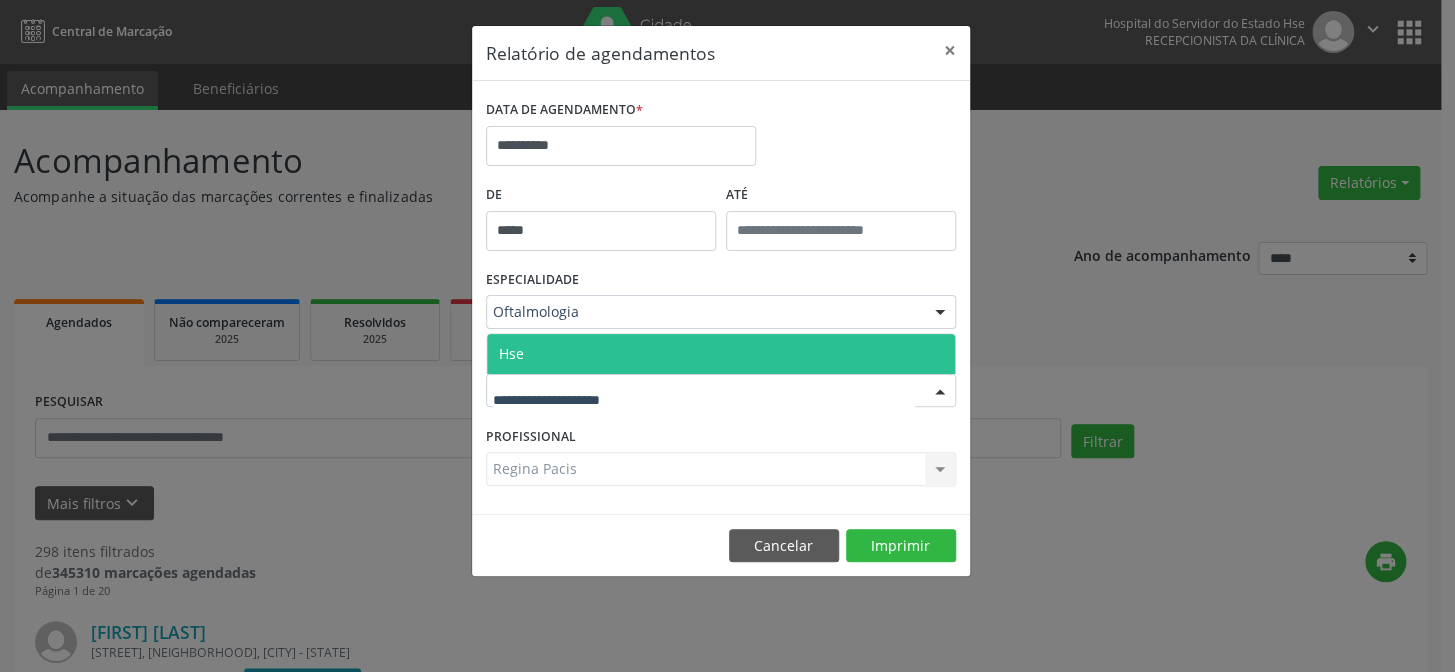 click on "Hse" at bounding box center (721, 354) 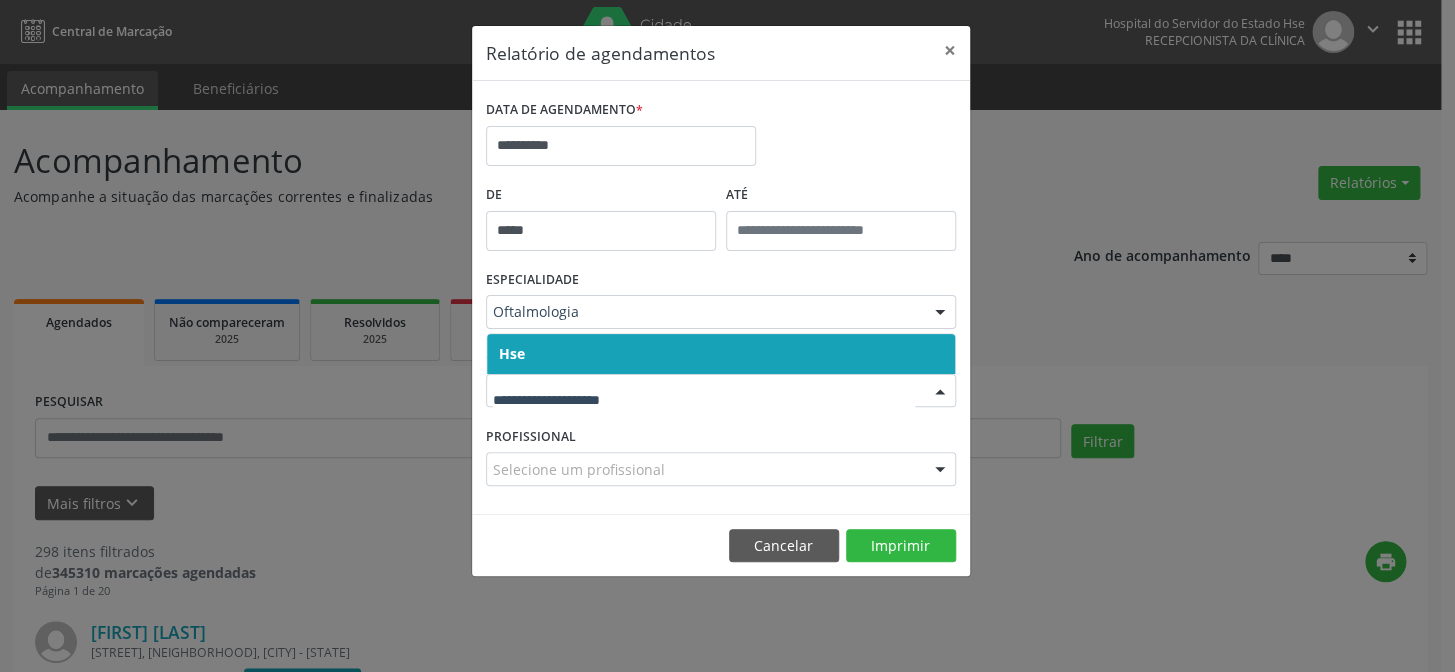 click on "Hse" at bounding box center (721, 354) 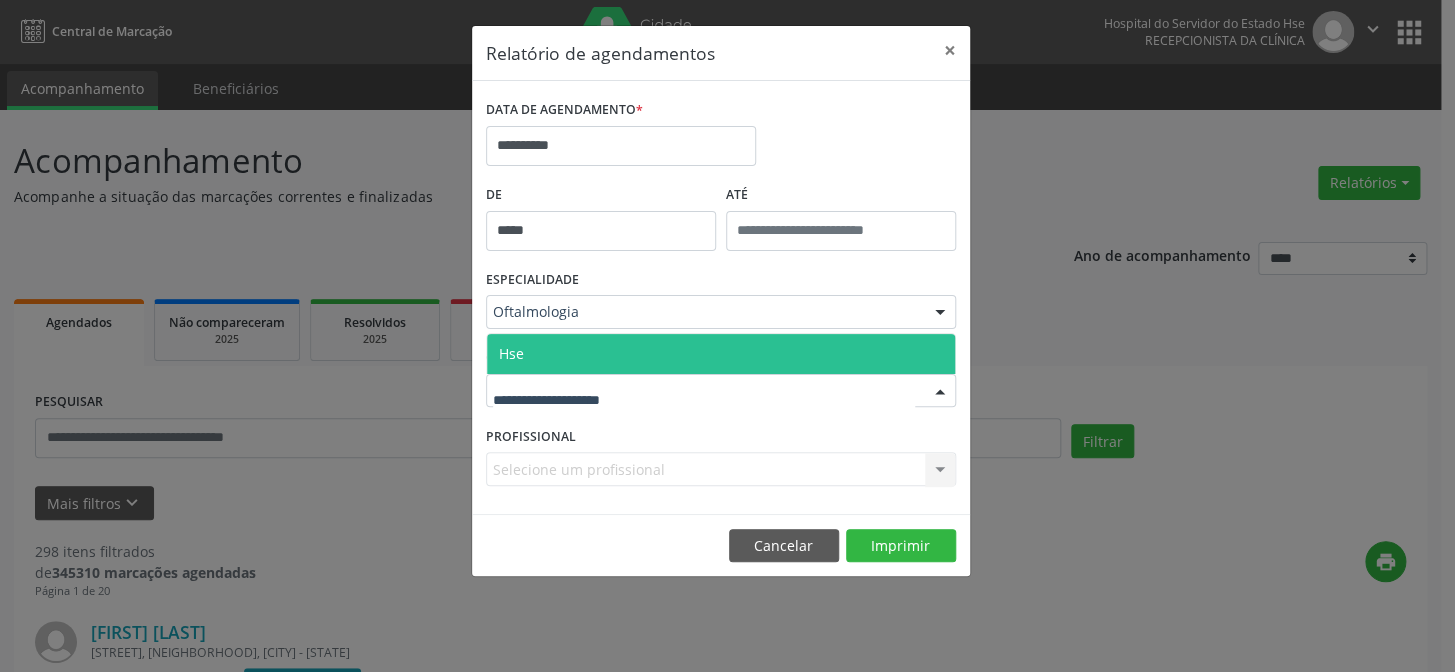 click on "Hse" at bounding box center (721, 354) 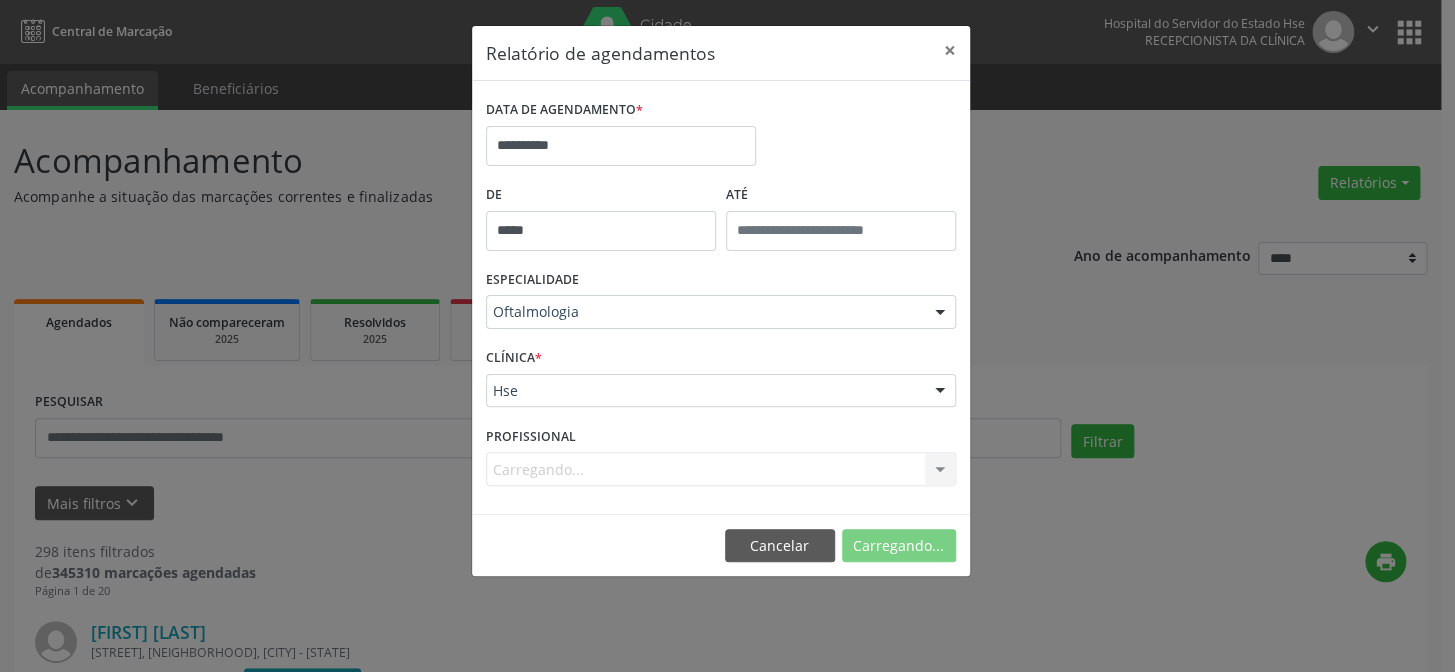 click on "Carregando...
Todos os profissionais   [FIRST] [LAST] | Geral   [FIRST] [LAST]   [FIRST] [LAST] | Geral   [FIRST] [LAST] | Geral   [FIRST] [LAST] - Professor(A) Nassau | Geral   [FIRST] [LAST] | Geral   [FIRST] [LAST] - Pediatria e Estrabismo   [FIRST] [LAST] | Geral, Retina Clinica e Cirug. e Catarata   [FIRST] [LAST] | Geral   [FIRST] [LAST]   [FIRST] [LAST] | Geral   [FIRST] [LAST] | Geral
Nenhum resultado encontrado para: "   "
Não há nenhuma opção para ser exibida." at bounding box center (721, 469) 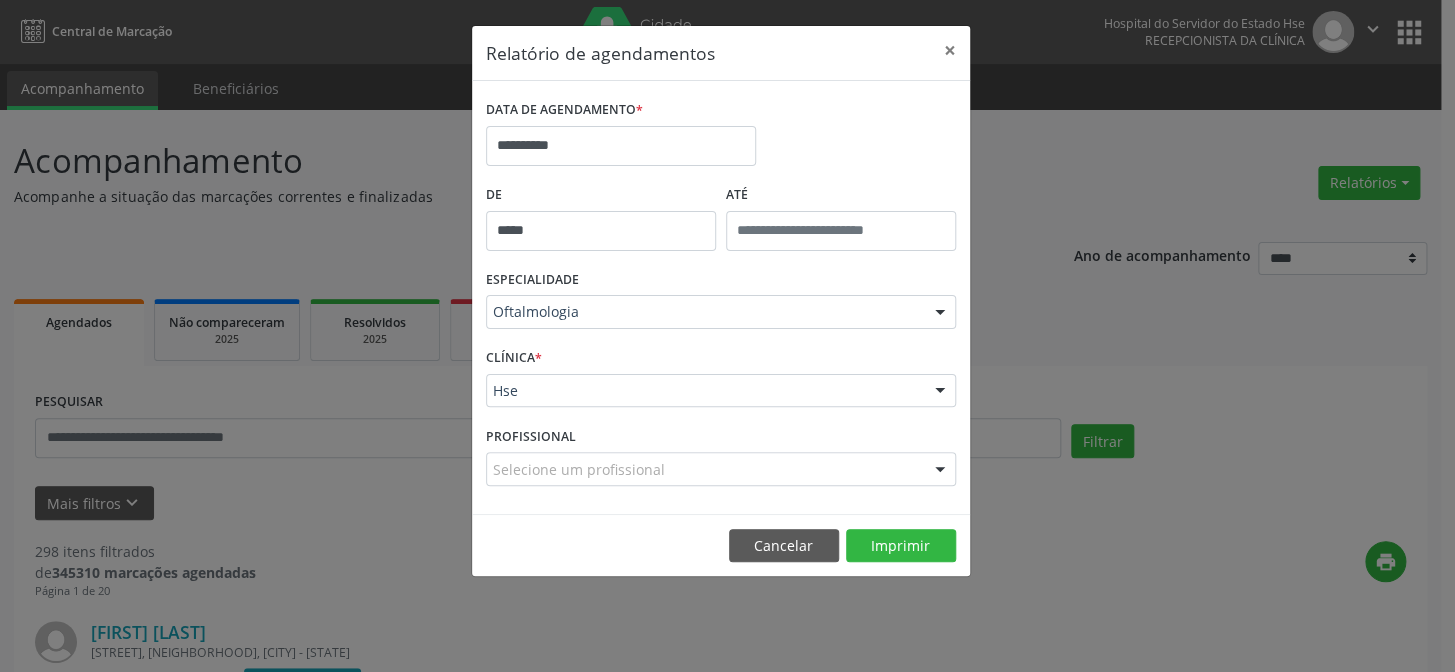click on "CLÍNICA
*
Hse         Hse
Nenhum resultado encontrado para: "   "
Não há nenhuma opção para ser exibida." at bounding box center [721, 382] 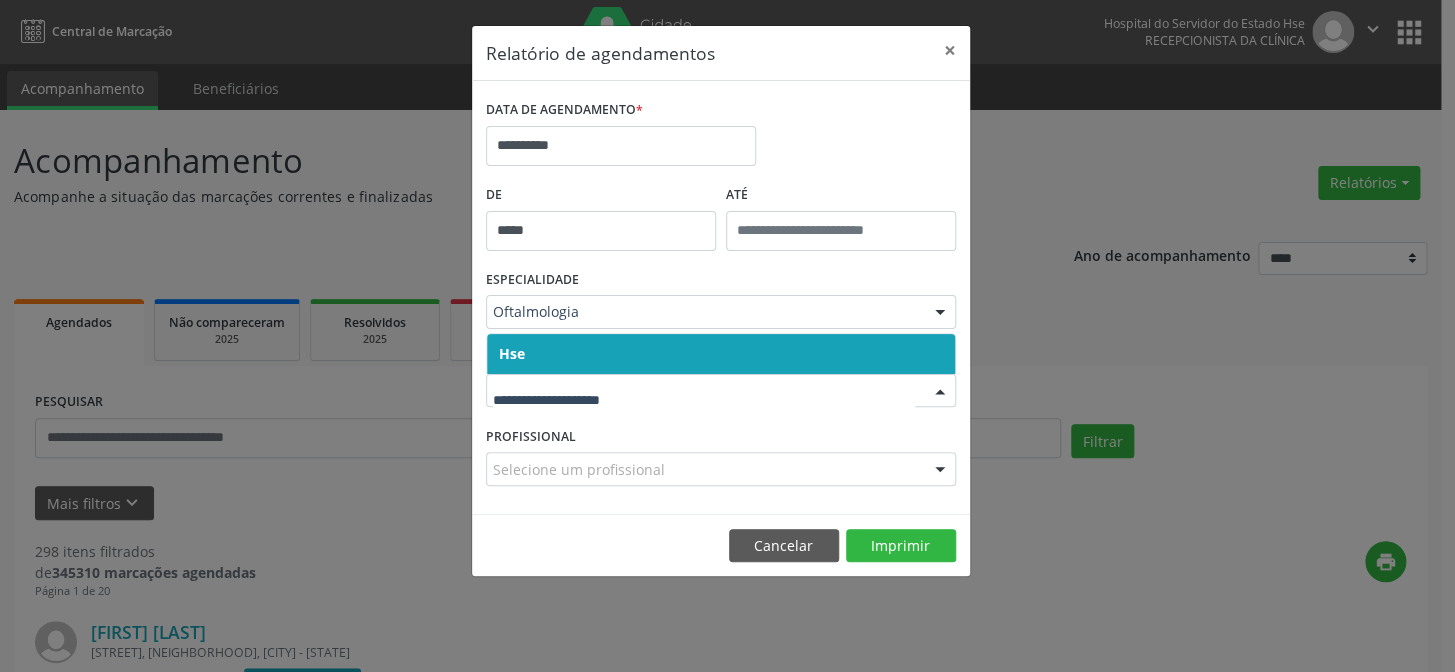 click at bounding box center [721, 391] 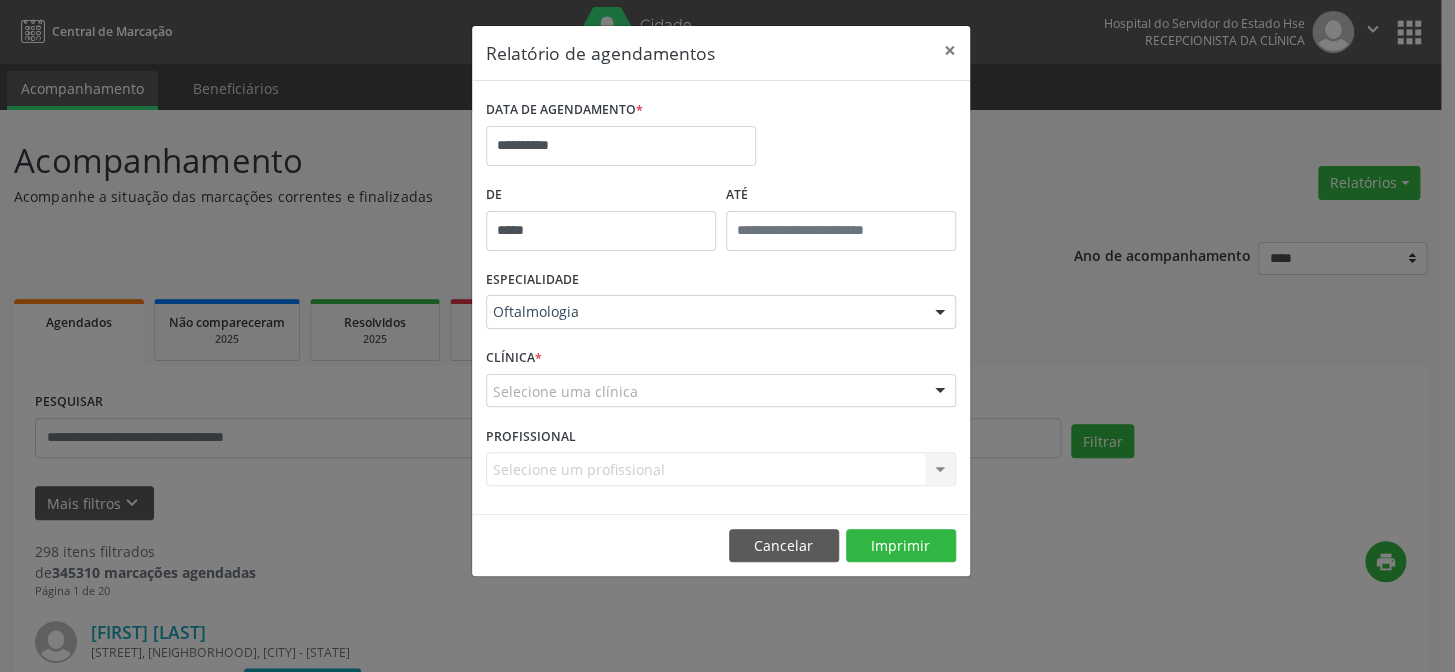 drag, startPoint x: 562, startPoint y: 344, endPoint x: 564, endPoint y: 380, distance: 36.05551 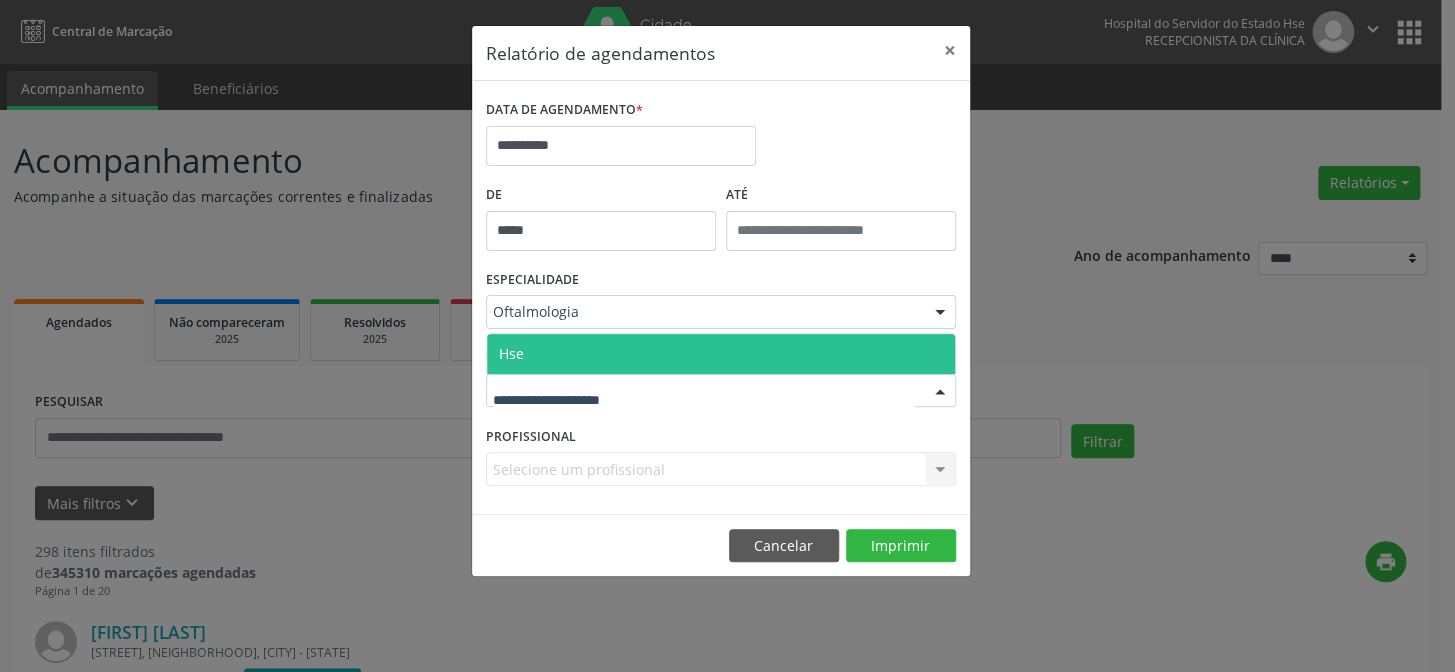 click on "Hse" at bounding box center [721, 354] 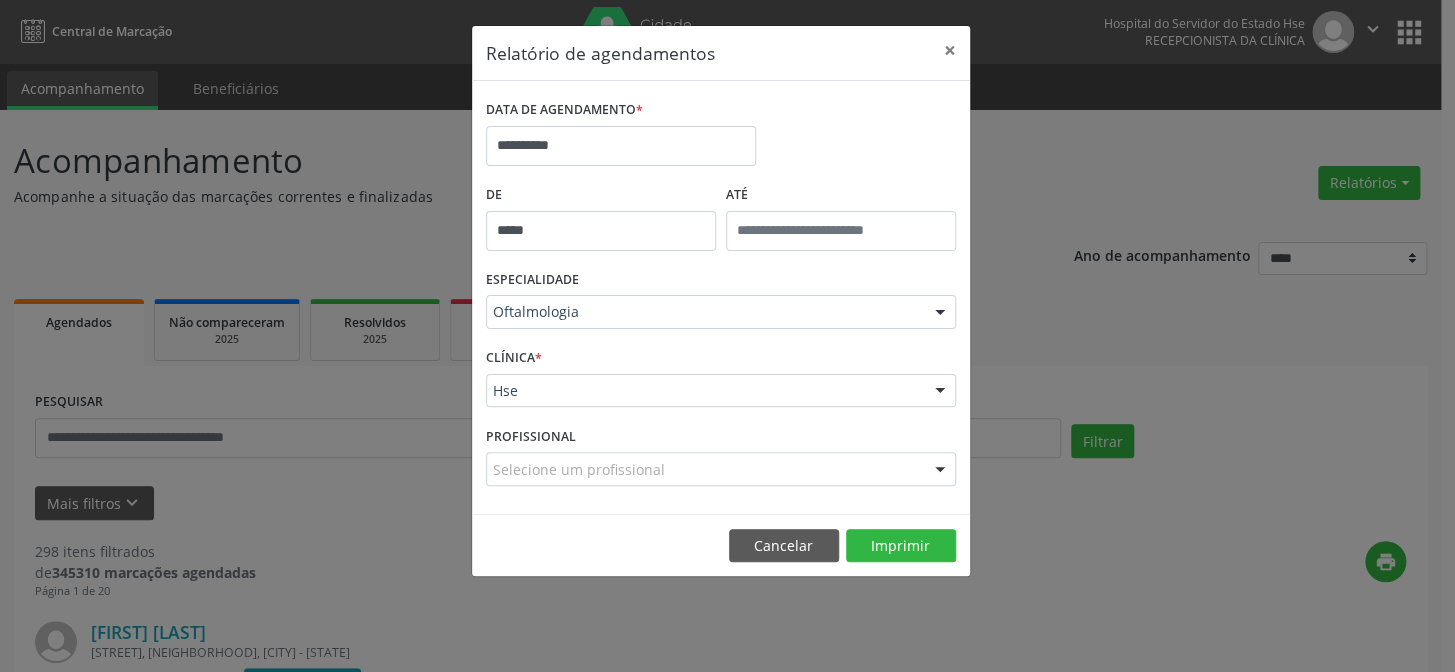 scroll, scrollTop: 220, scrollLeft: 0, axis: vertical 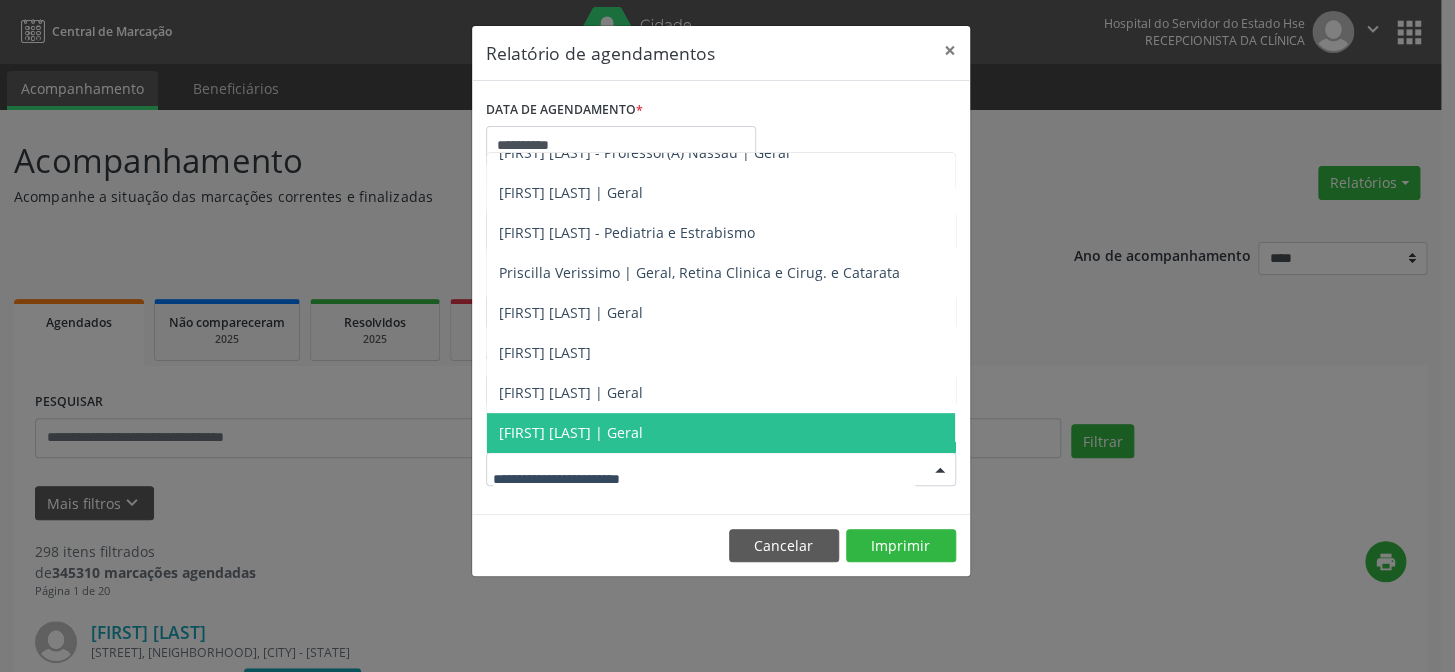 click at bounding box center [940, 470] 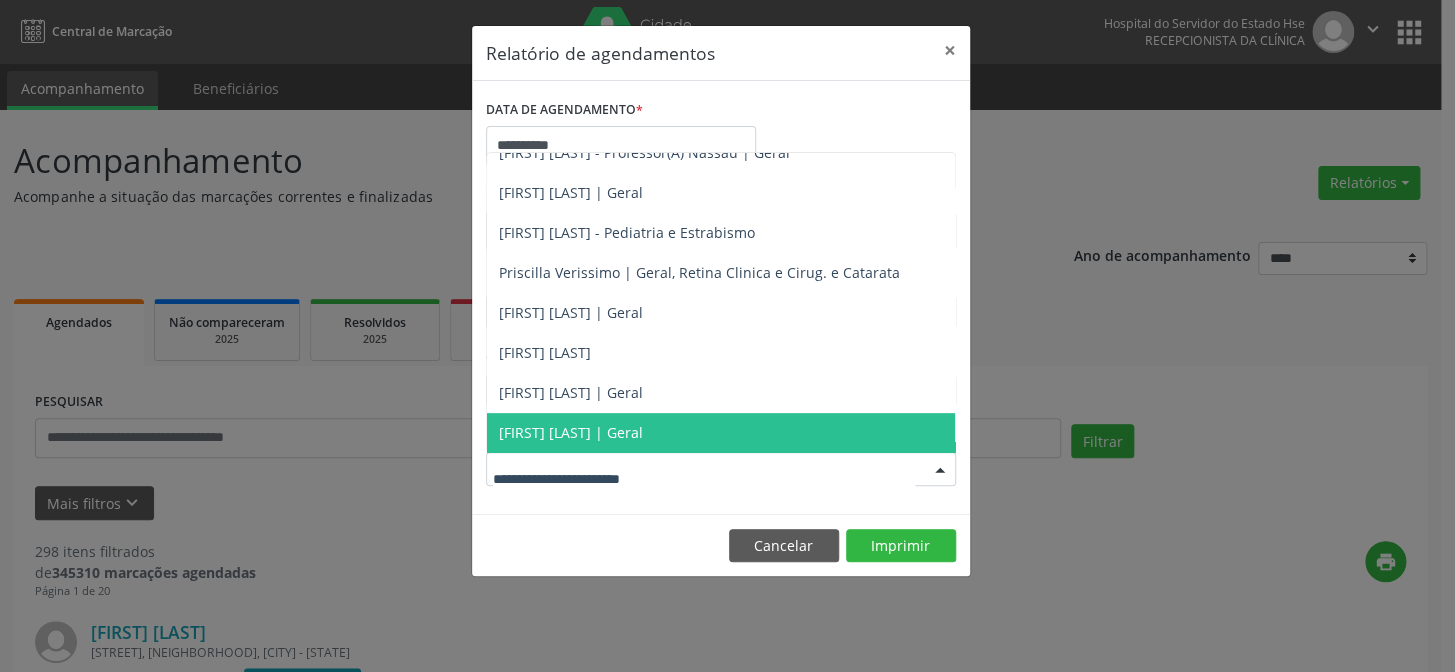 click on "[FIRST] [LAST] | Geral" at bounding box center (571, 432) 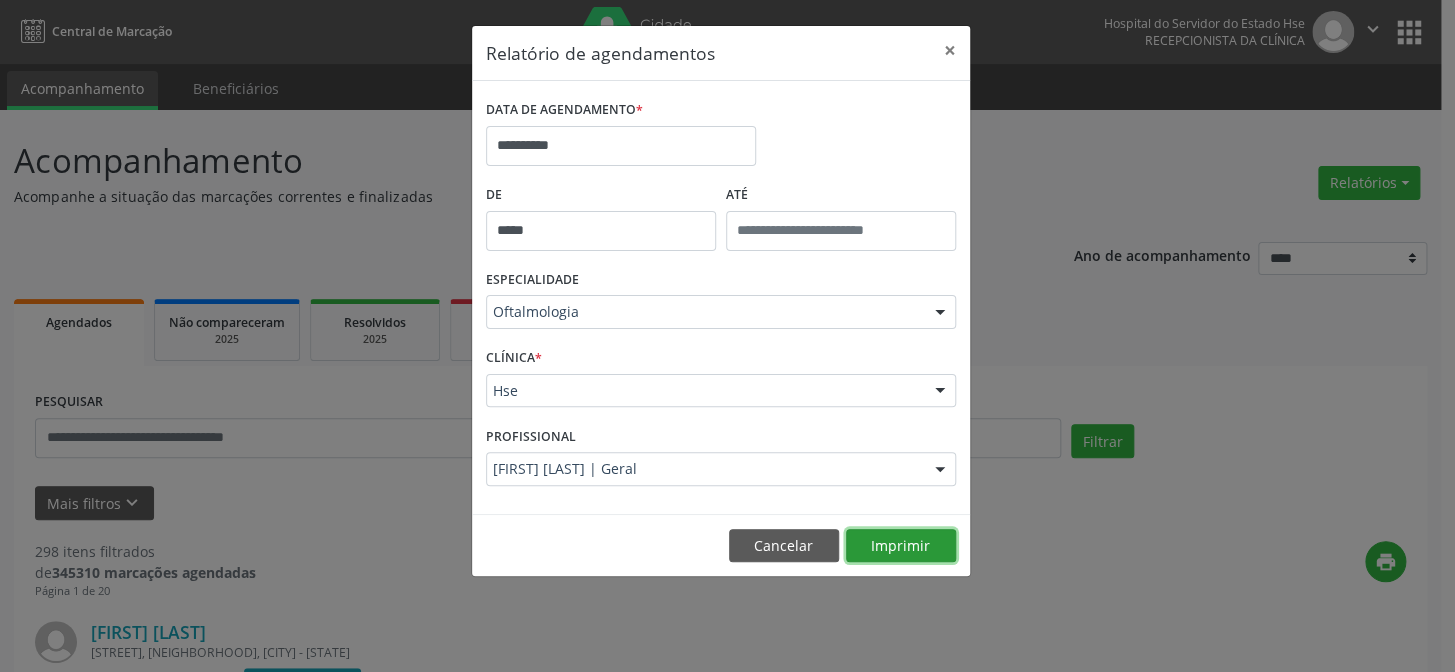 click on "Imprimir" at bounding box center [901, 546] 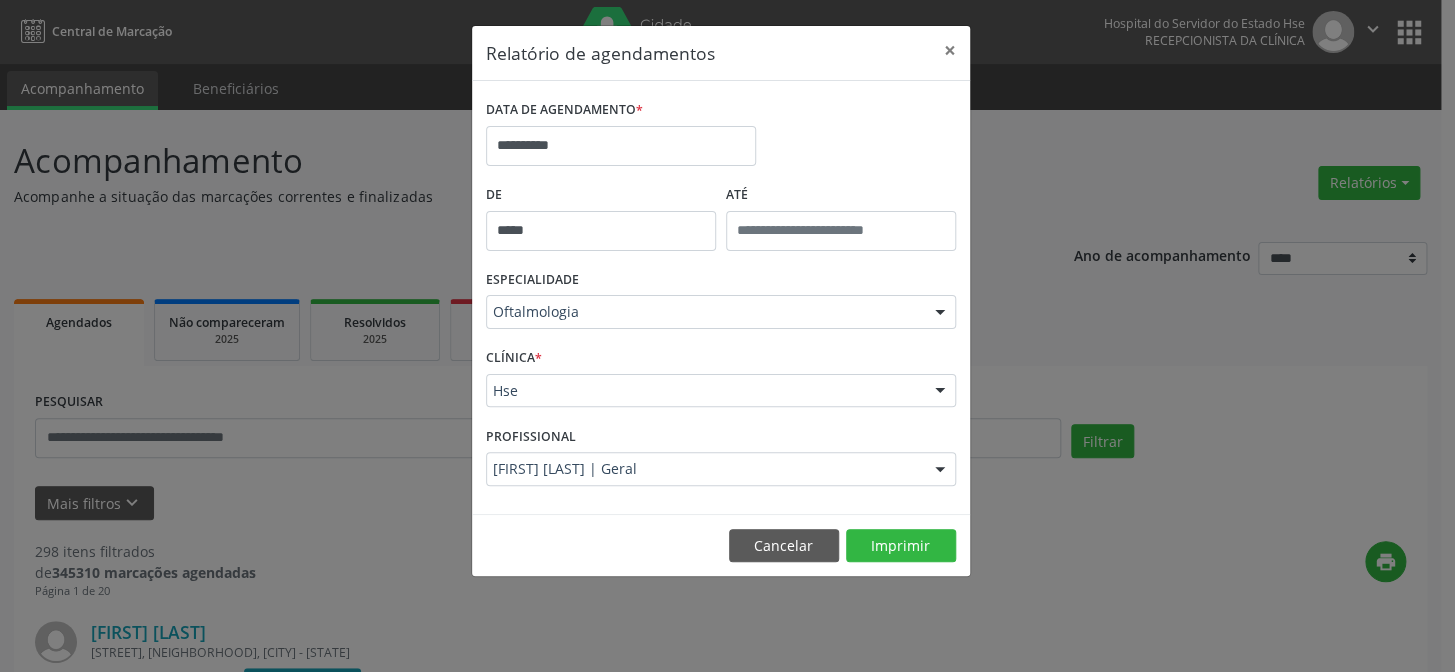 click at bounding box center [940, 470] 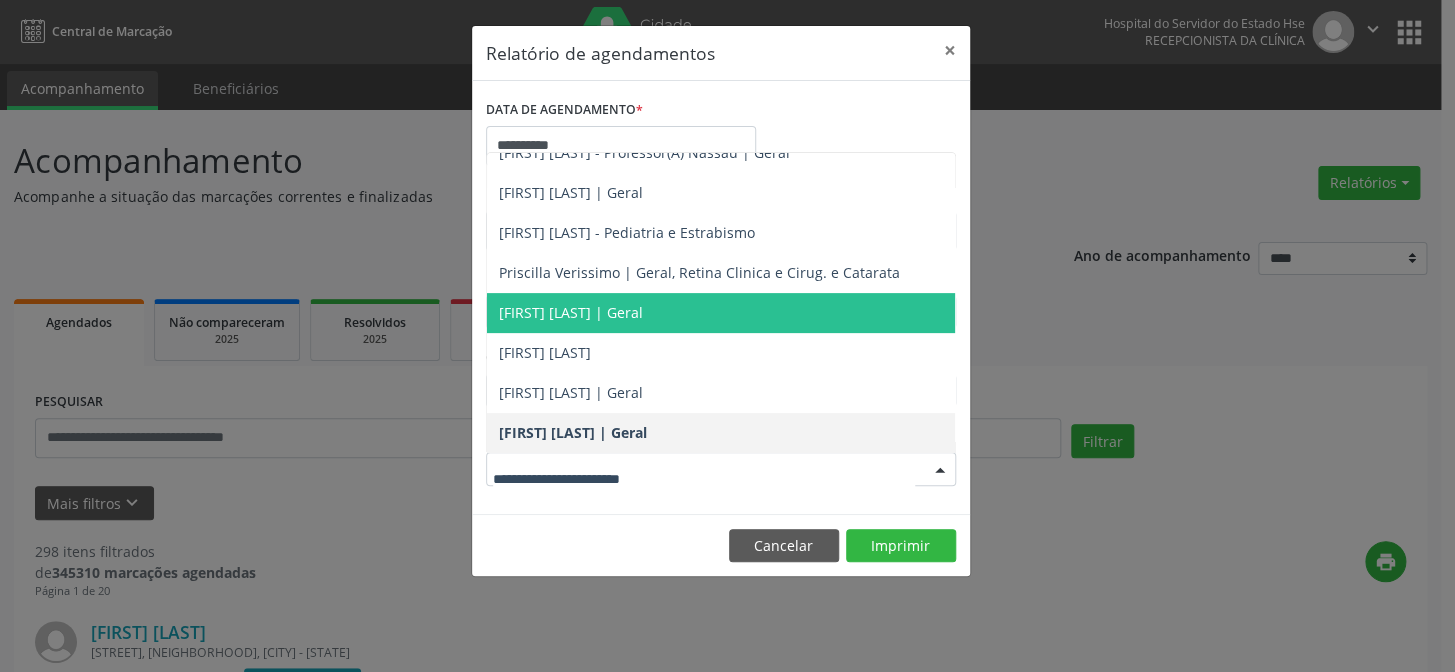 click on "[FIRST] [LAST] | Geral" at bounding box center (571, 312) 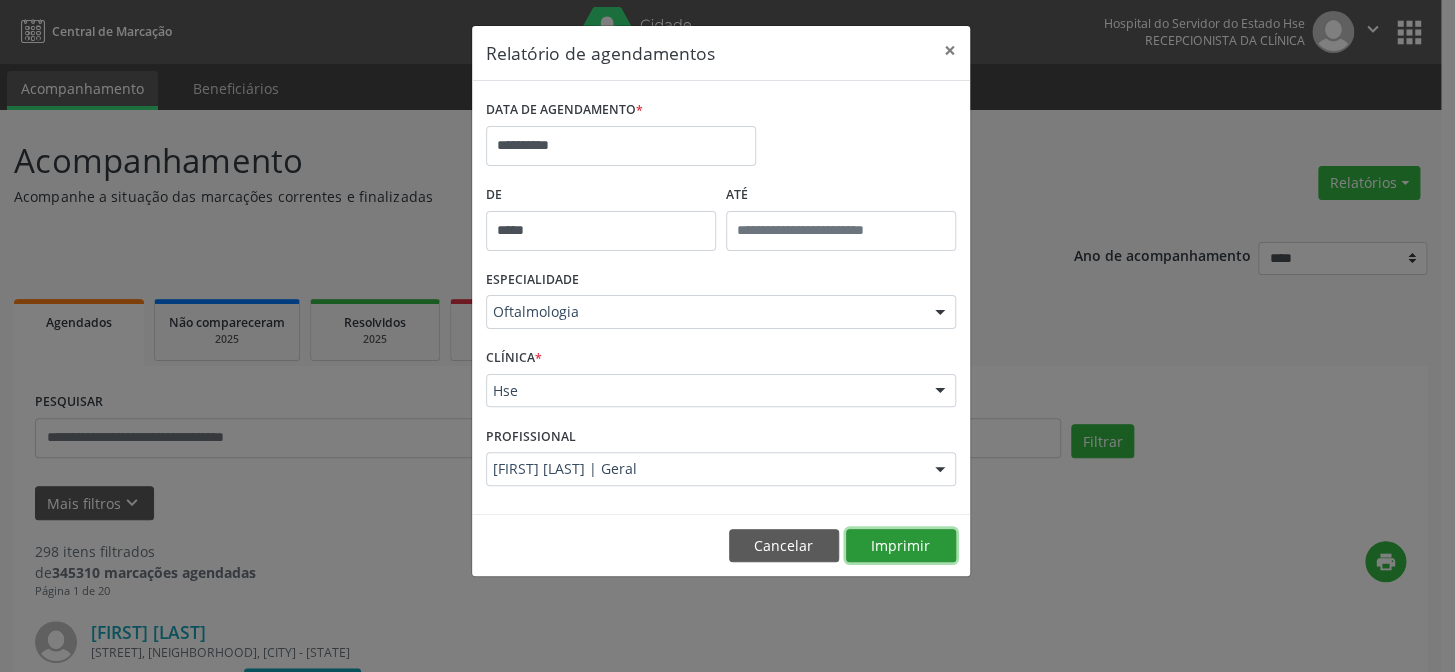 click on "Imprimir" at bounding box center [901, 546] 